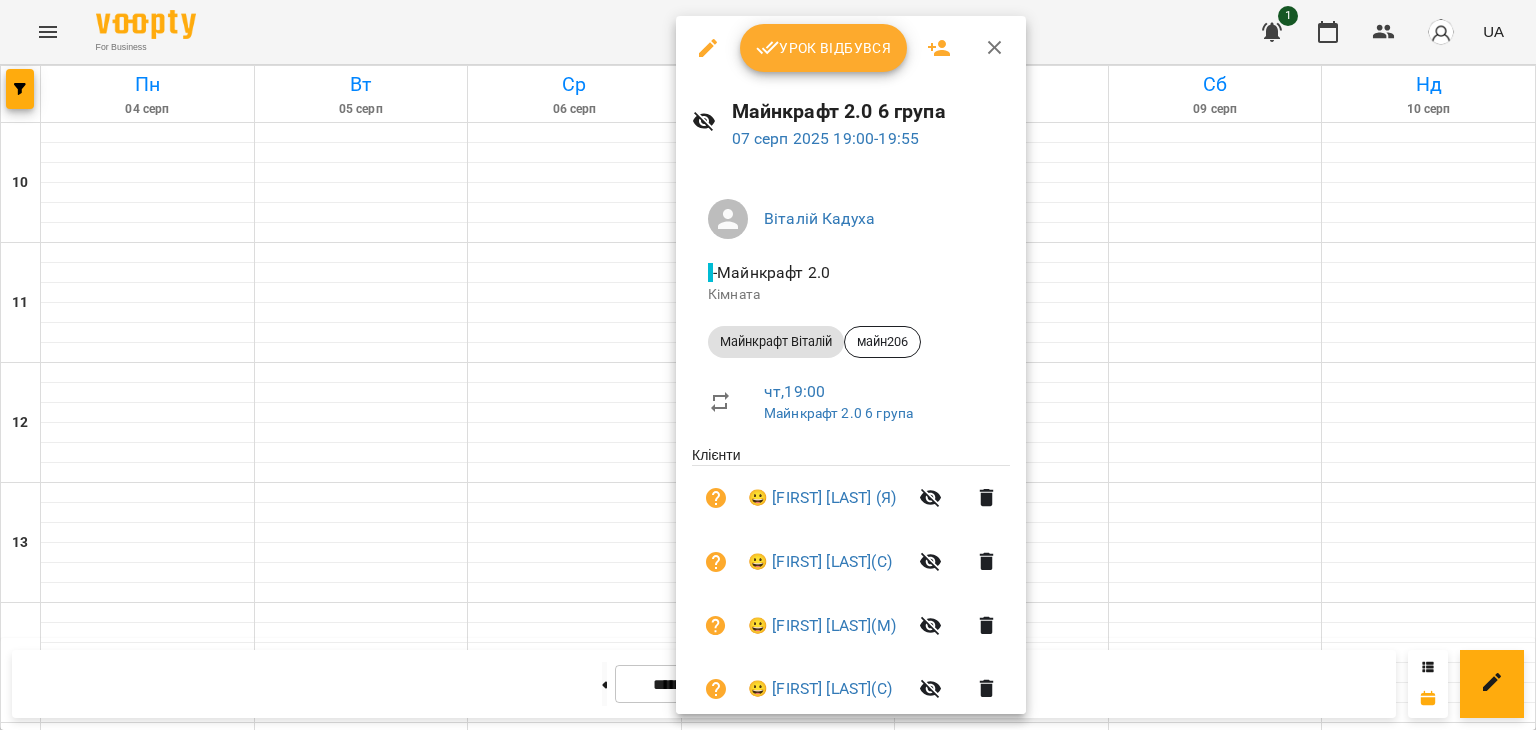 scroll, scrollTop: 0, scrollLeft: 0, axis: both 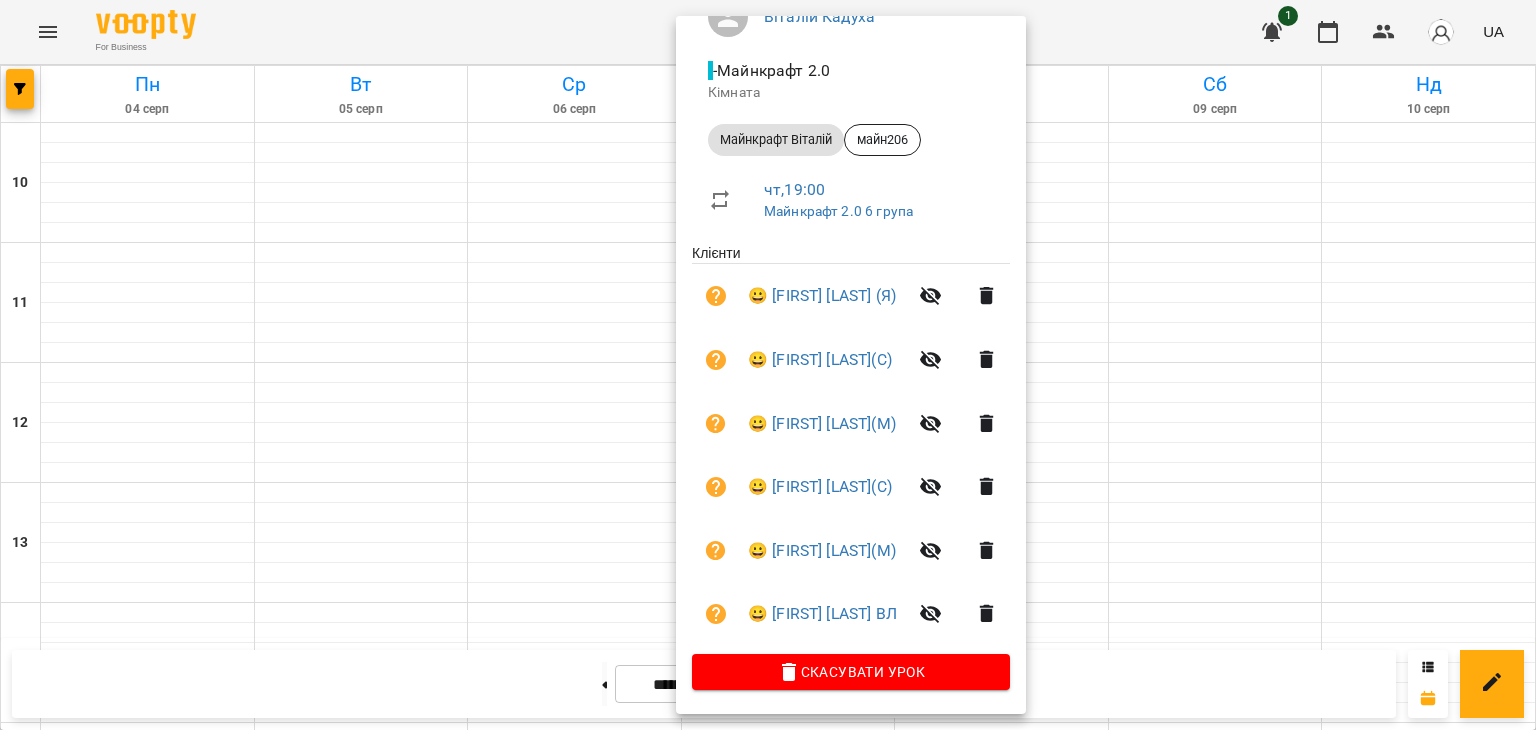 click at bounding box center (768, 365) 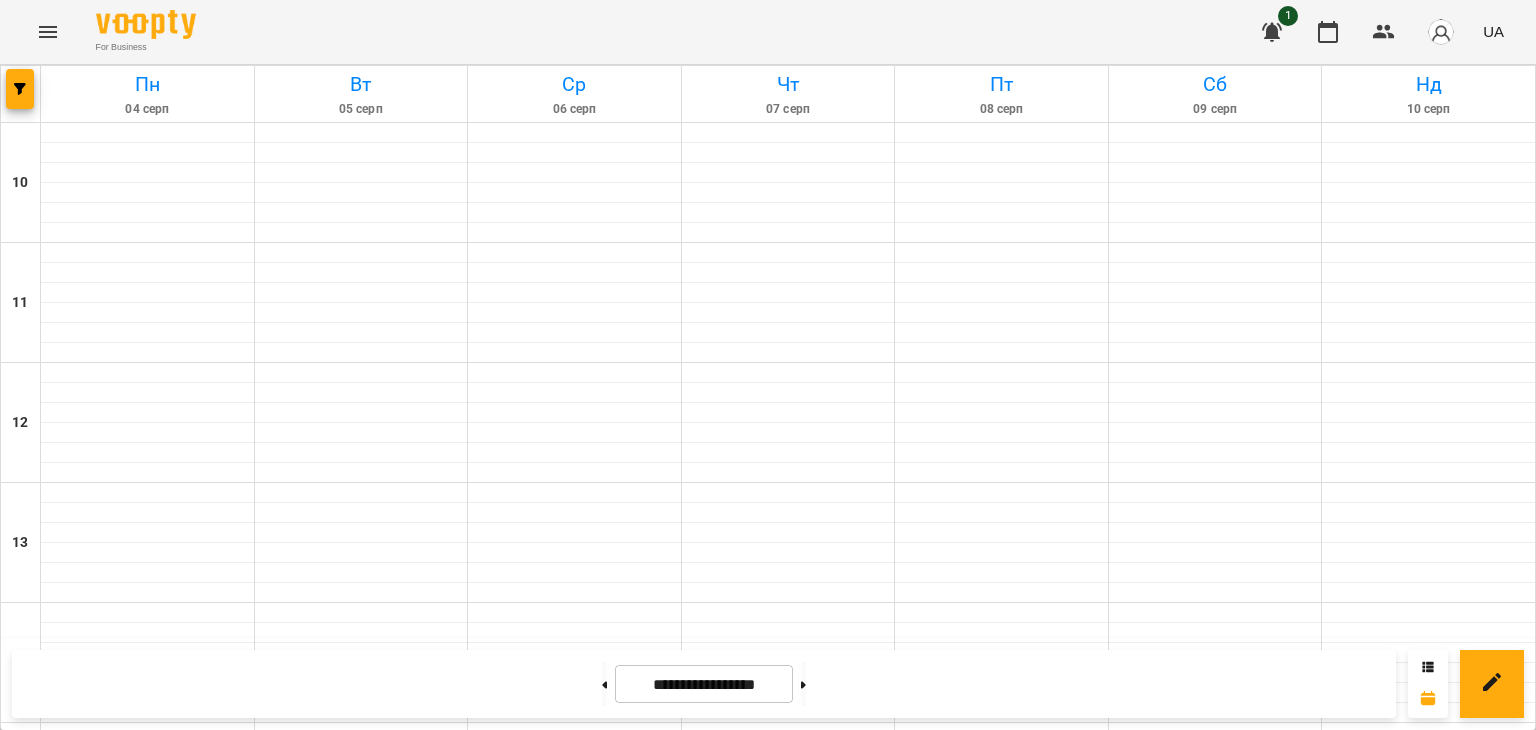 click on "Майнкрафт Віталій (майн206)" at bounding box center (788, 1301) 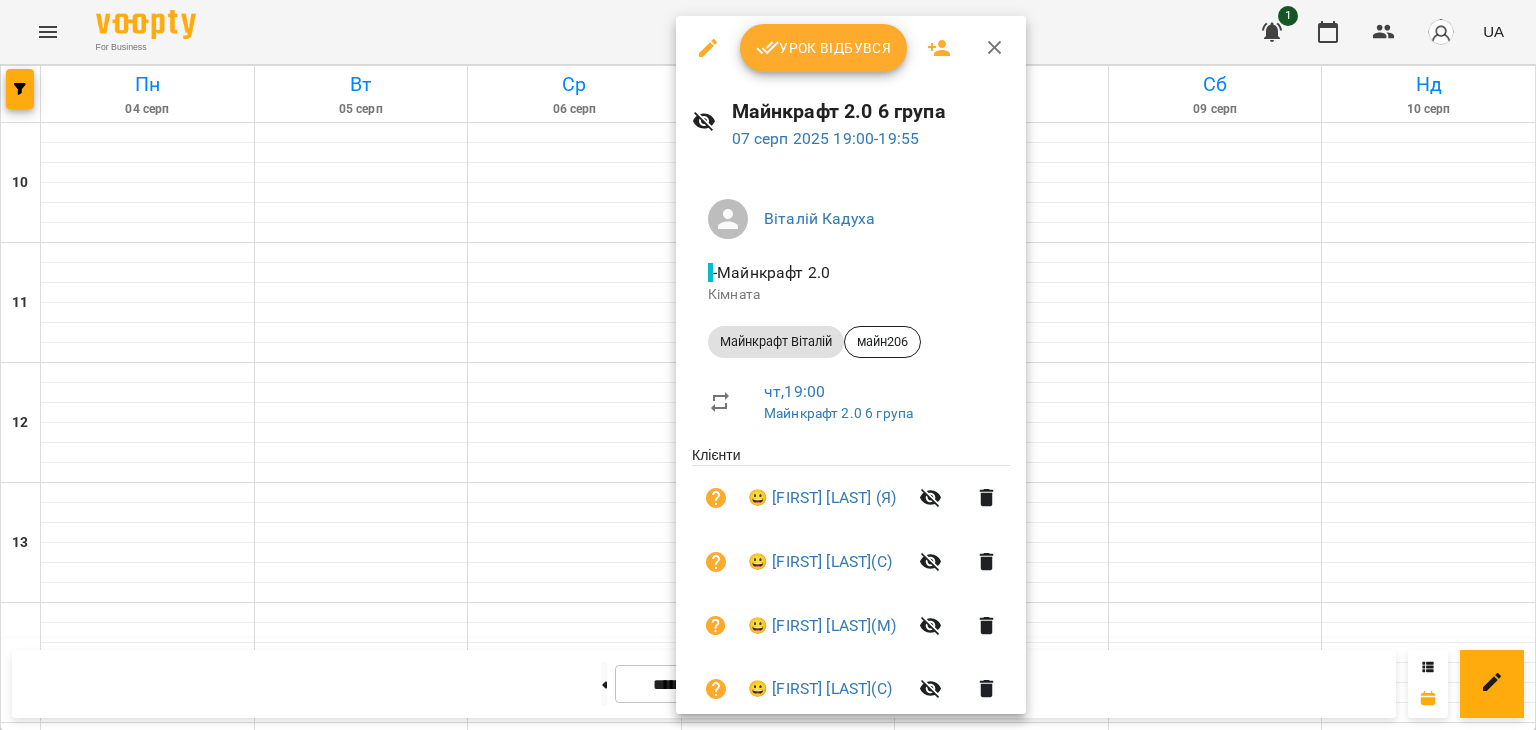 click on "Урок відбувся" at bounding box center [824, 48] 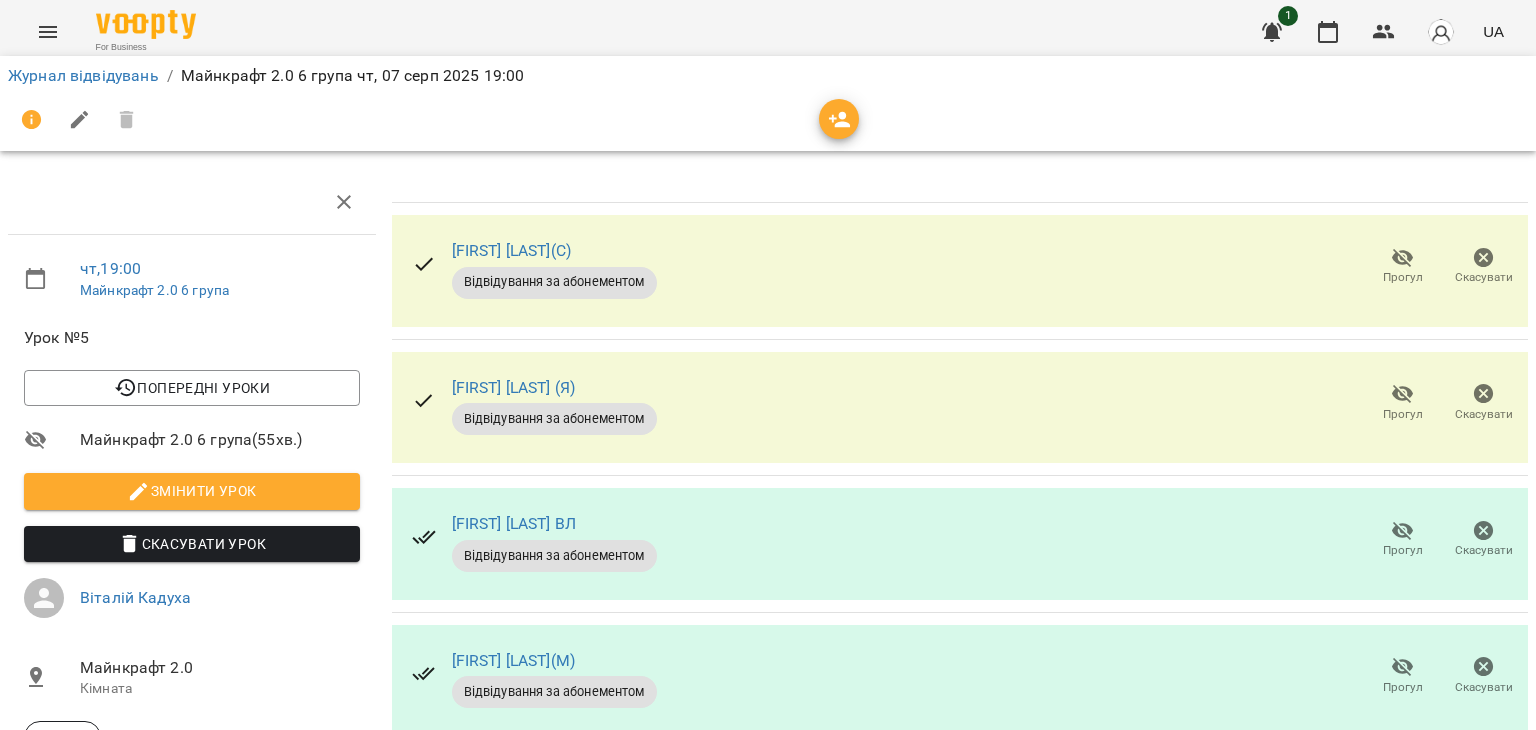 scroll, scrollTop: 0, scrollLeft: 0, axis: both 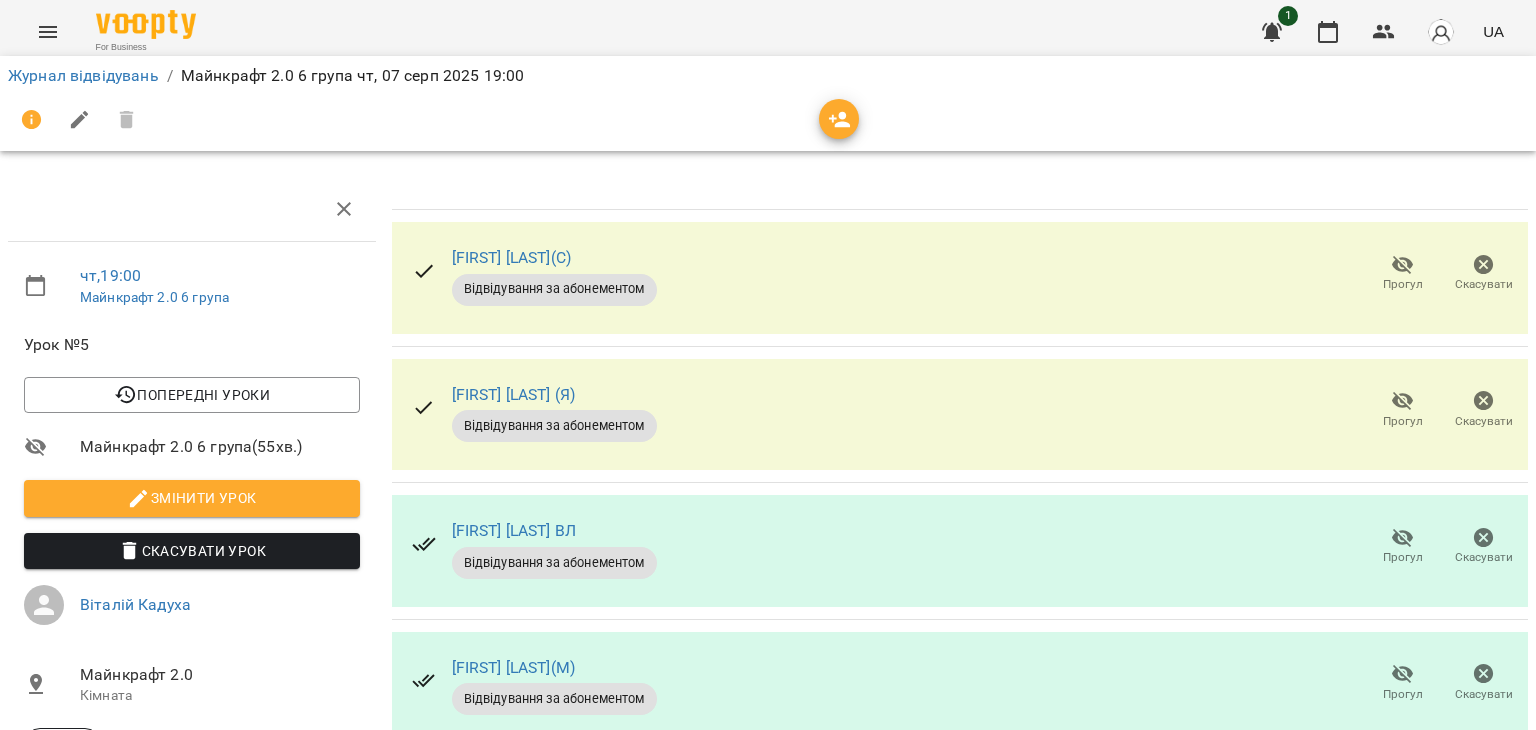 click on "Прогул" at bounding box center [1403, 284] 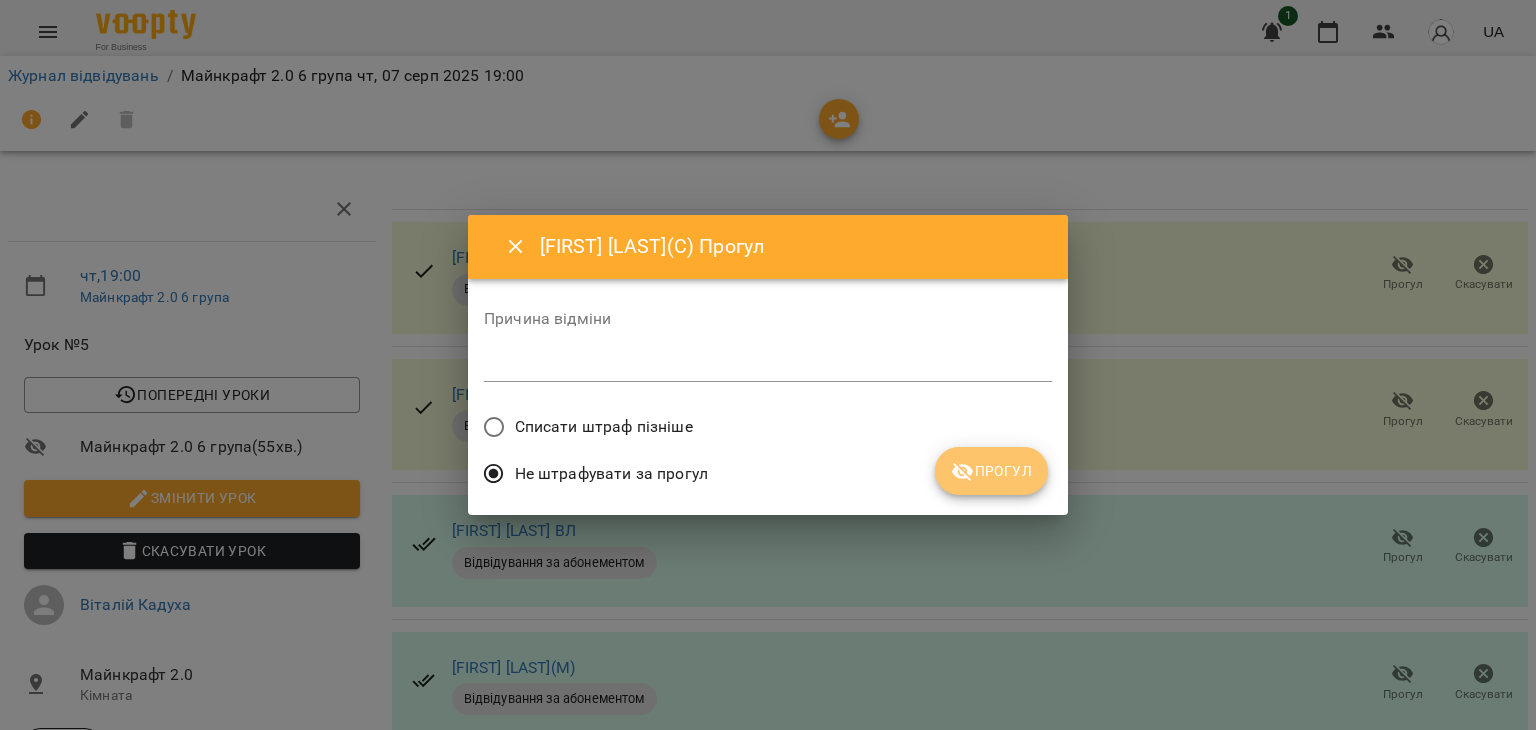 click 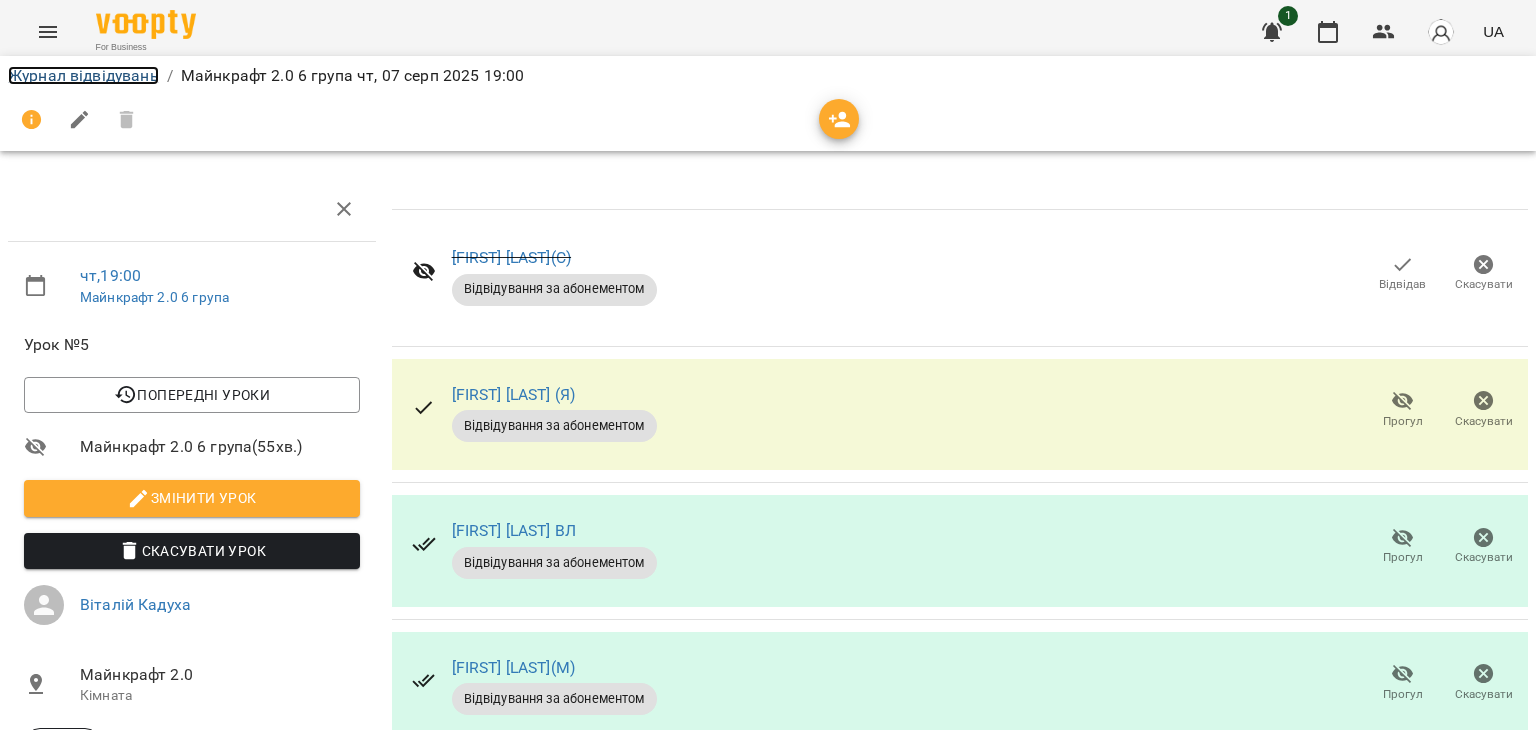 click on "Журнал відвідувань" at bounding box center [83, 75] 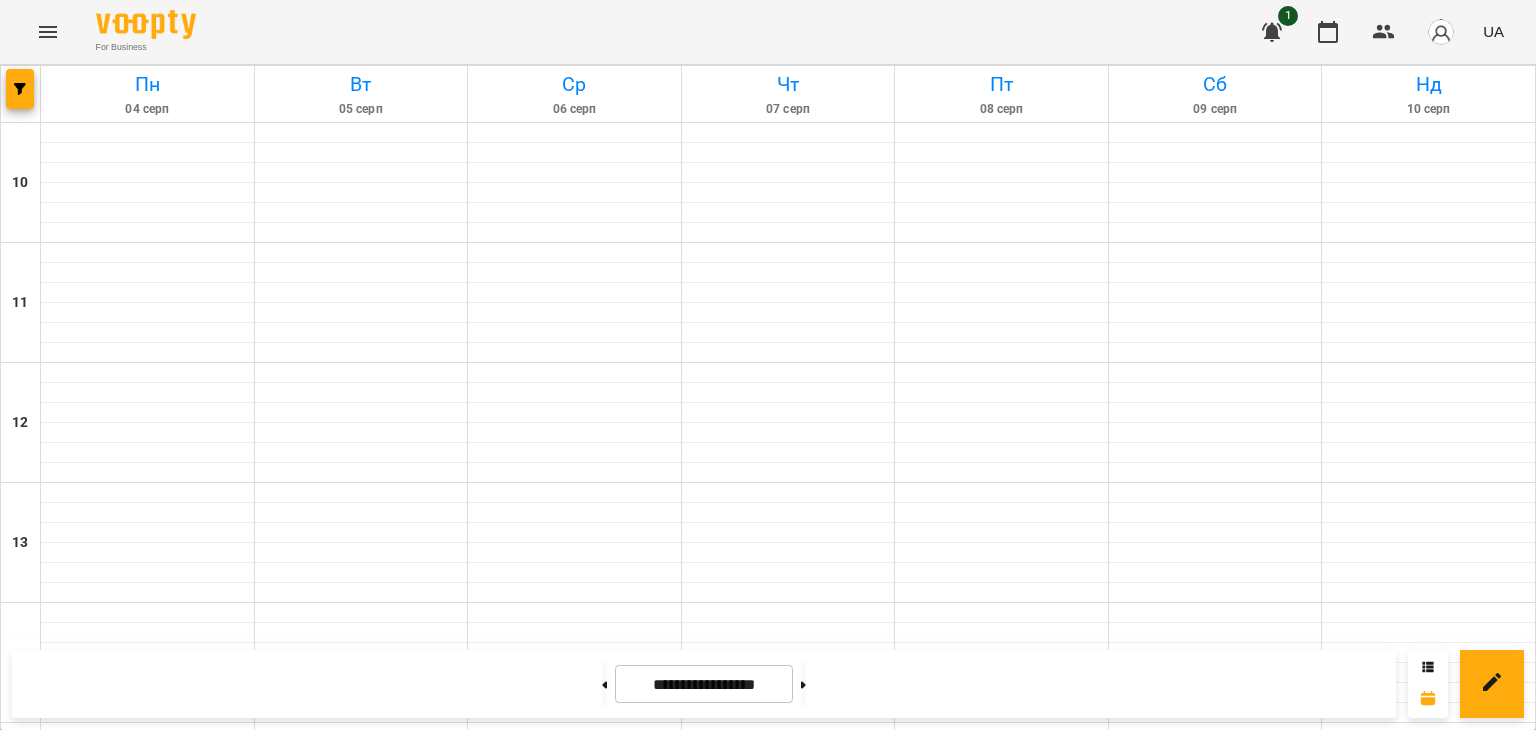 scroll, scrollTop: 943, scrollLeft: 0, axis: vertical 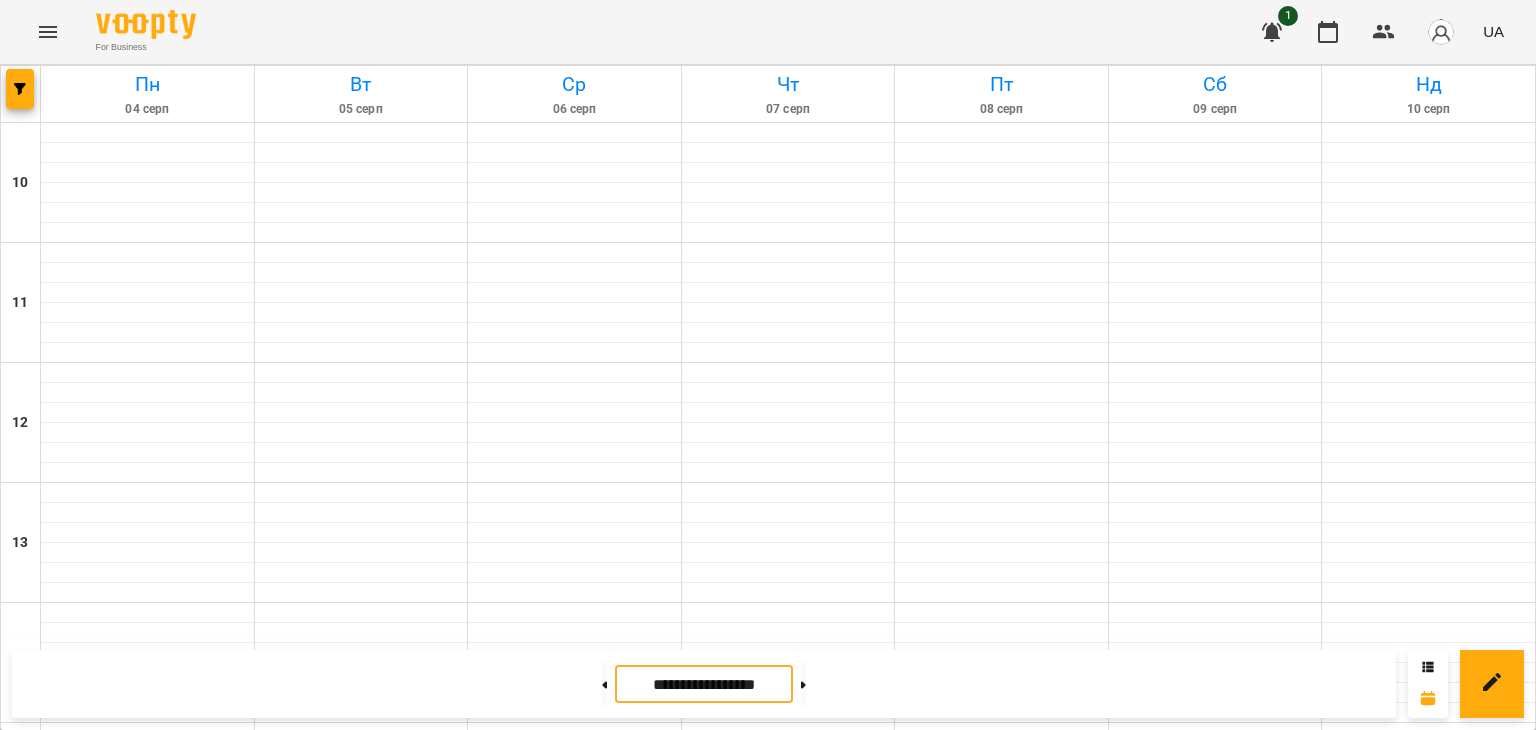click on "**********" at bounding box center [704, 684] 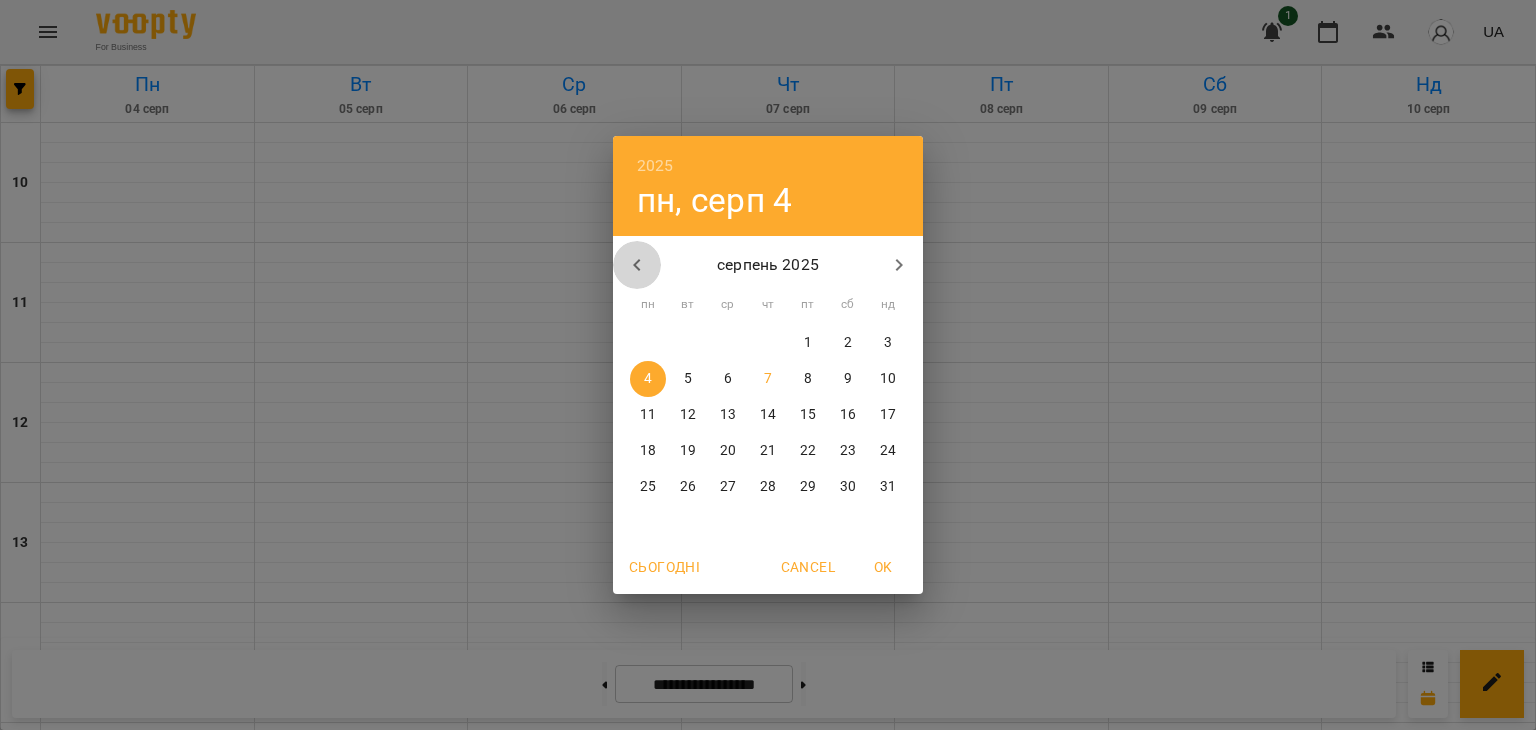 click at bounding box center (637, 265) 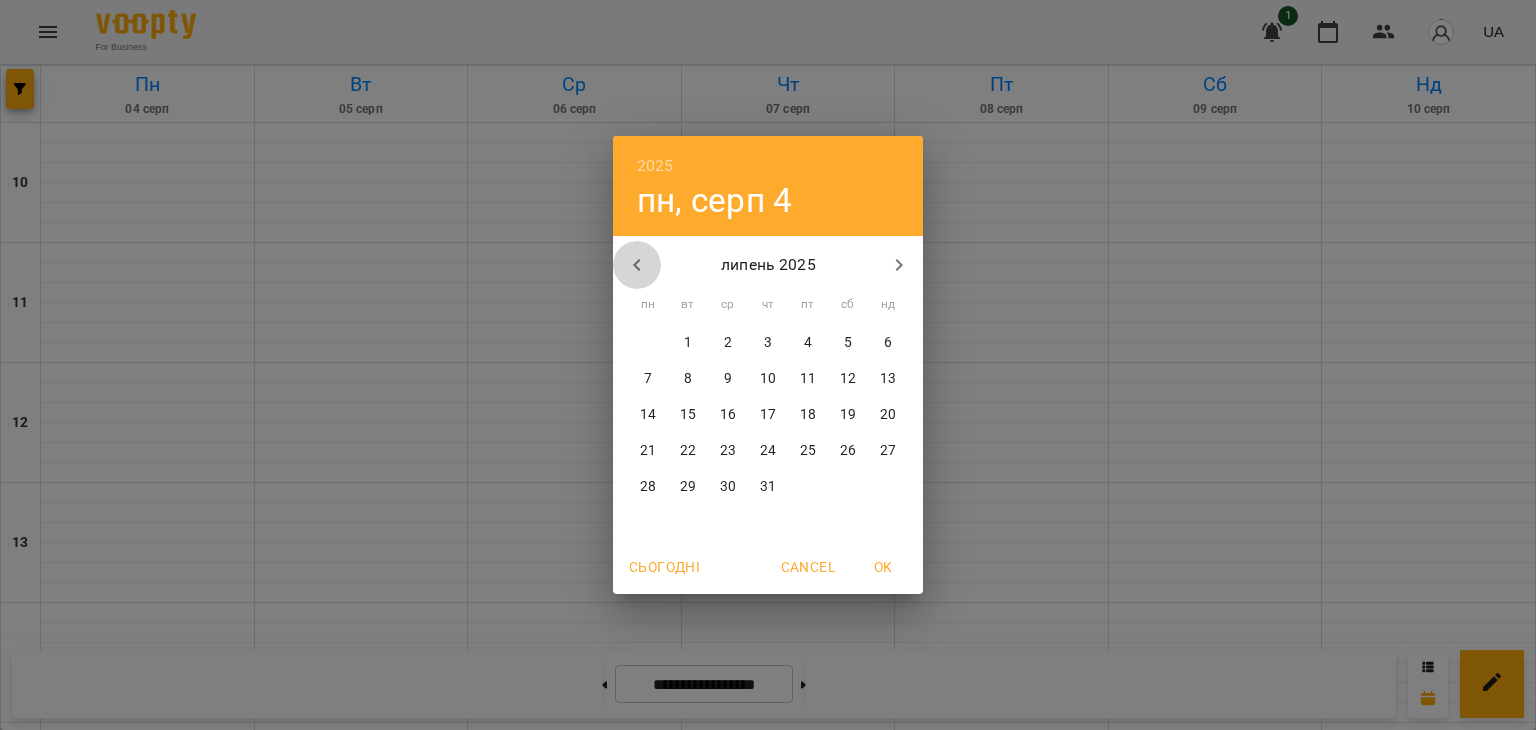 click at bounding box center [637, 265] 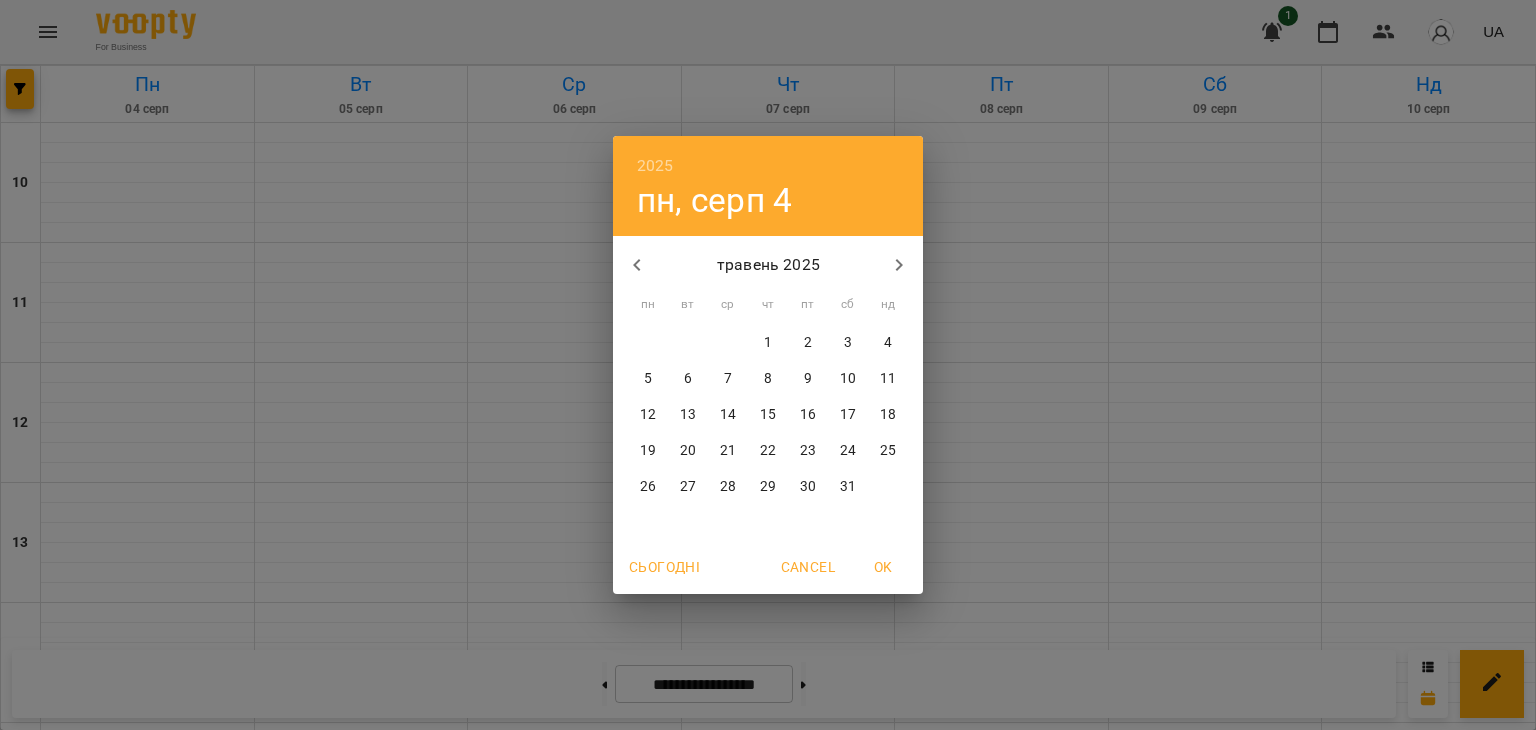 click at bounding box center [637, 265] 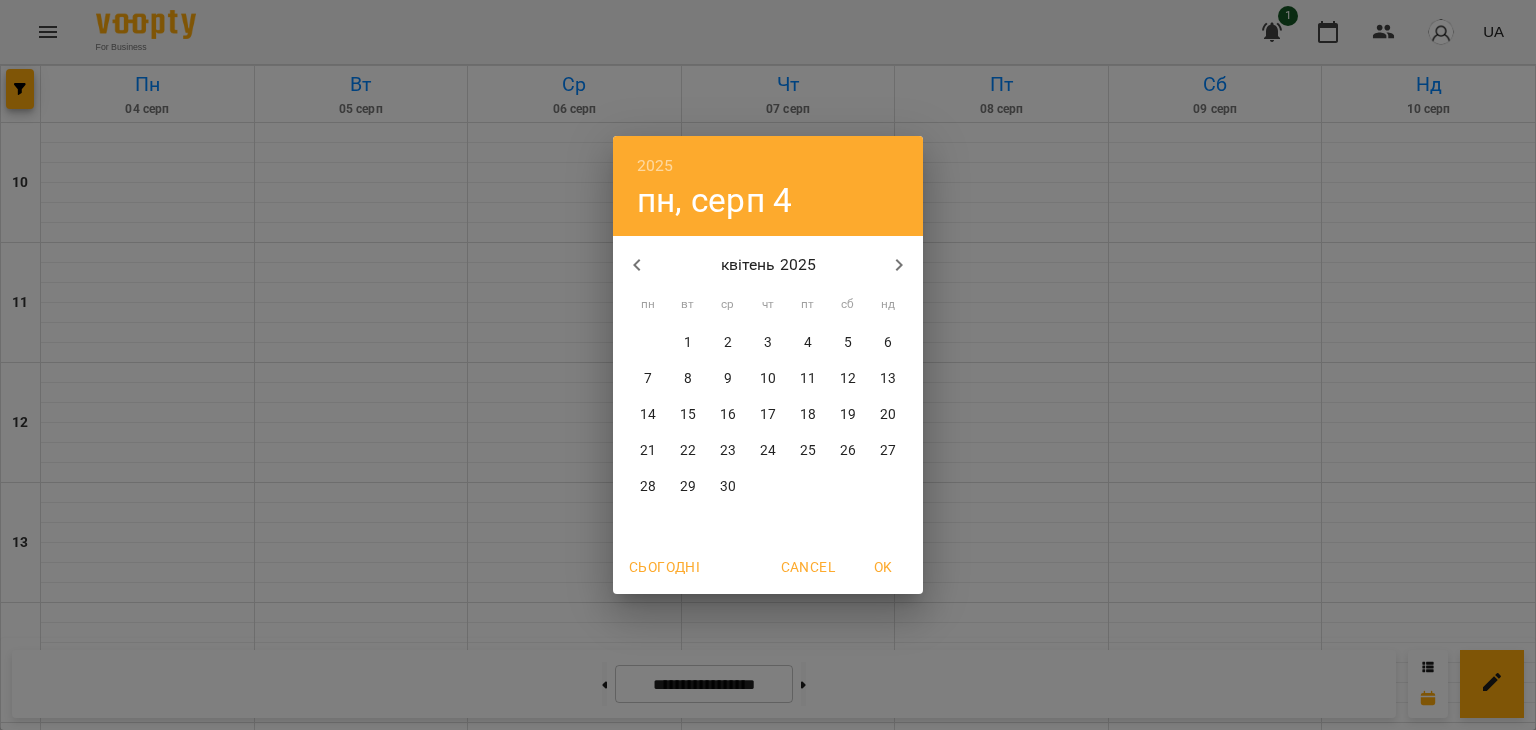 click at bounding box center [637, 265] 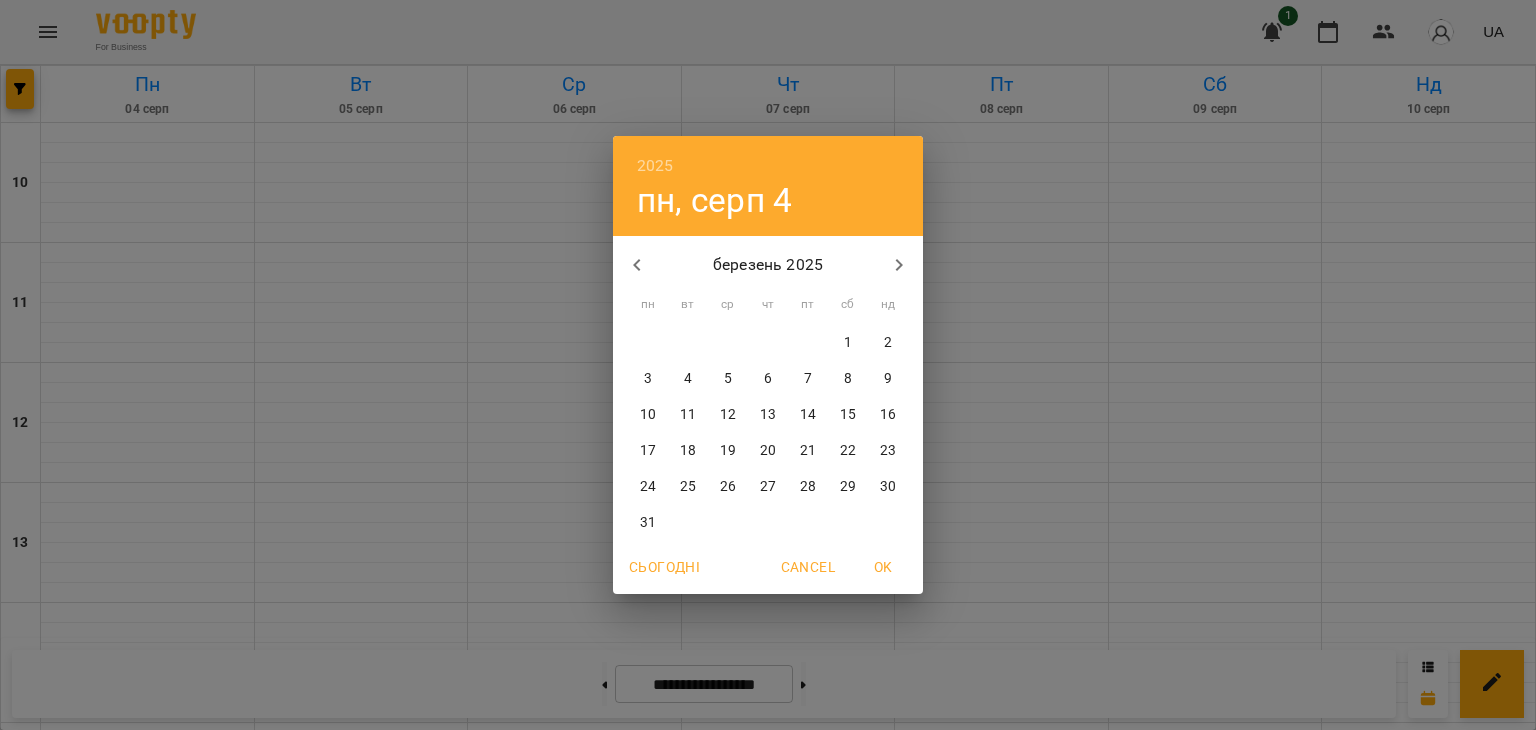 click at bounding box center (637, 265) 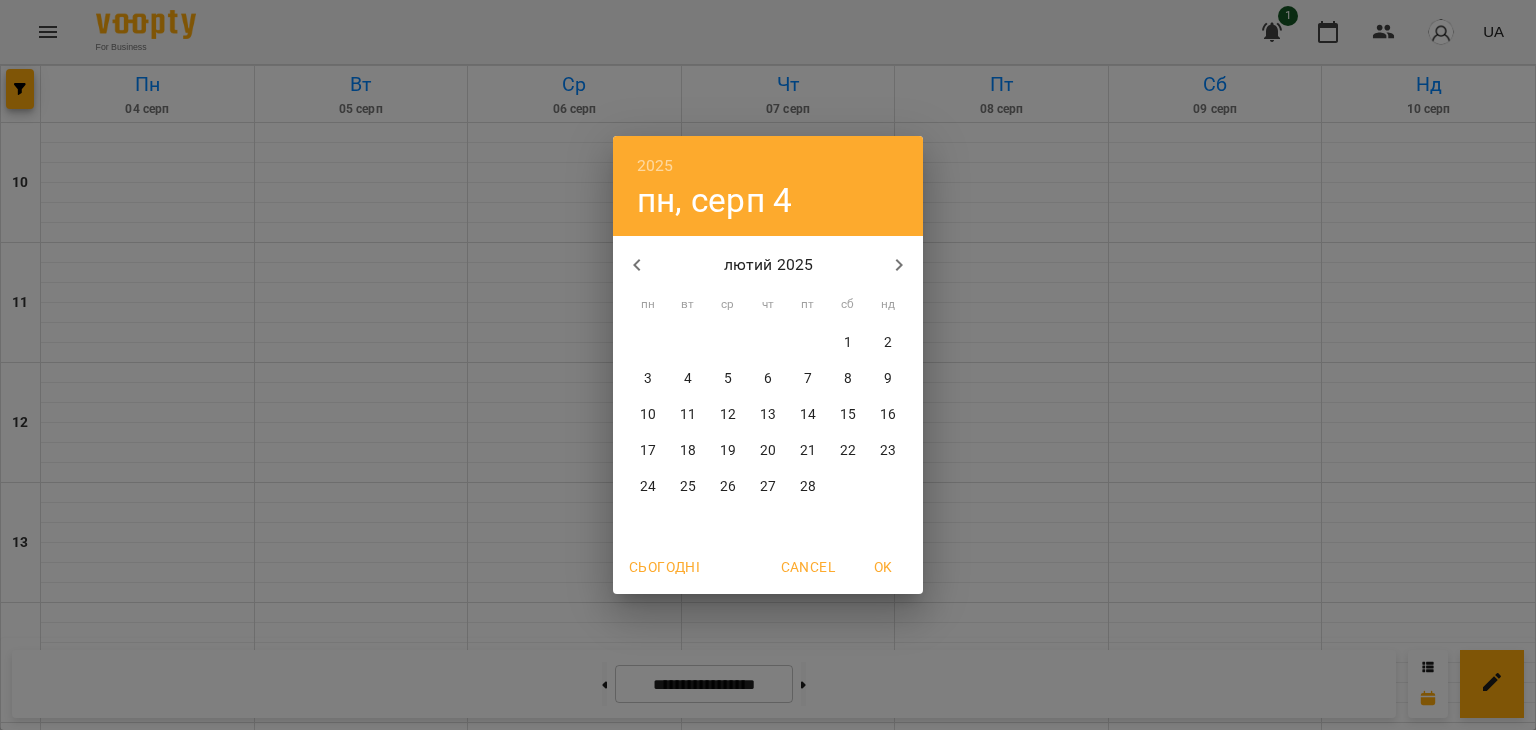 click at bounding box center (637, 265) 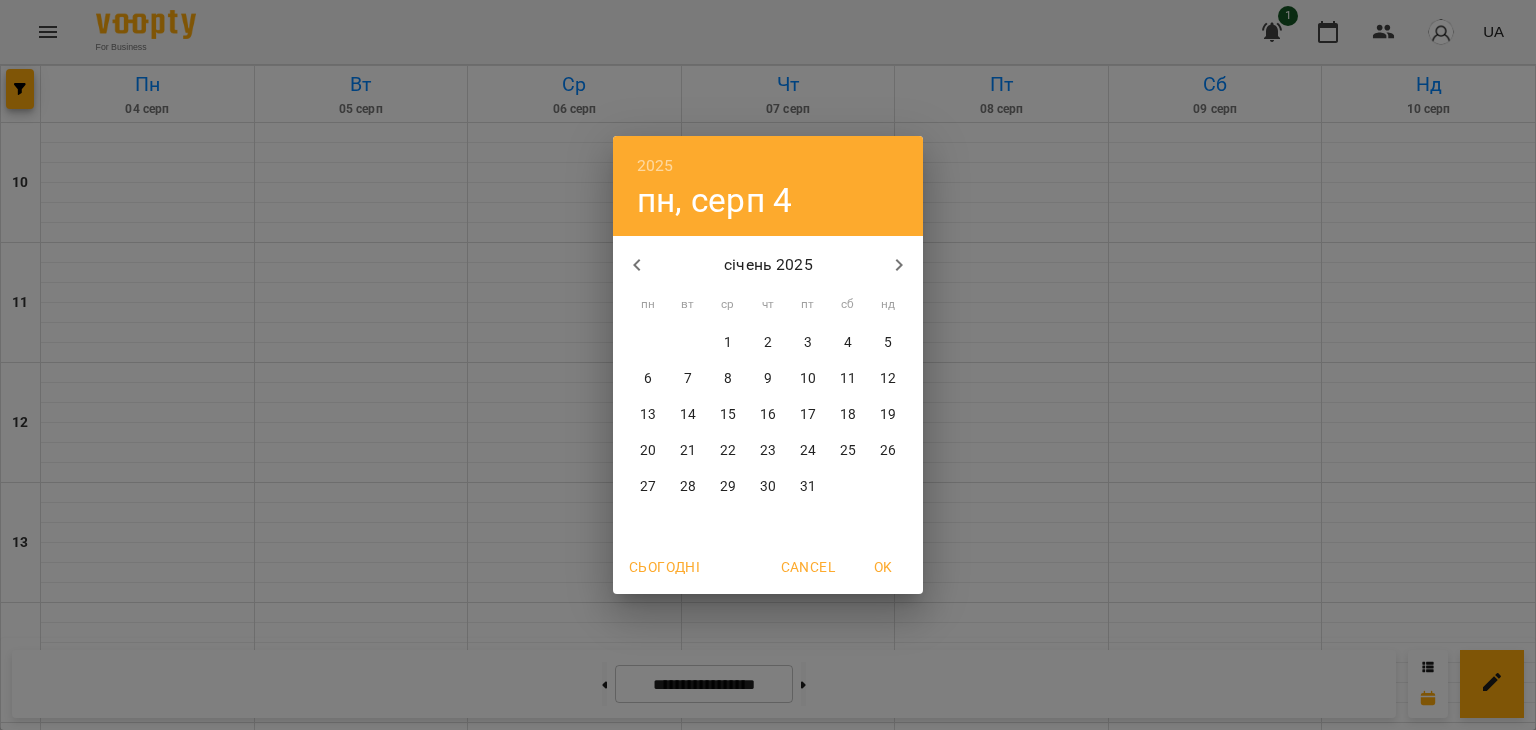 click at bounding box center [637, 265] 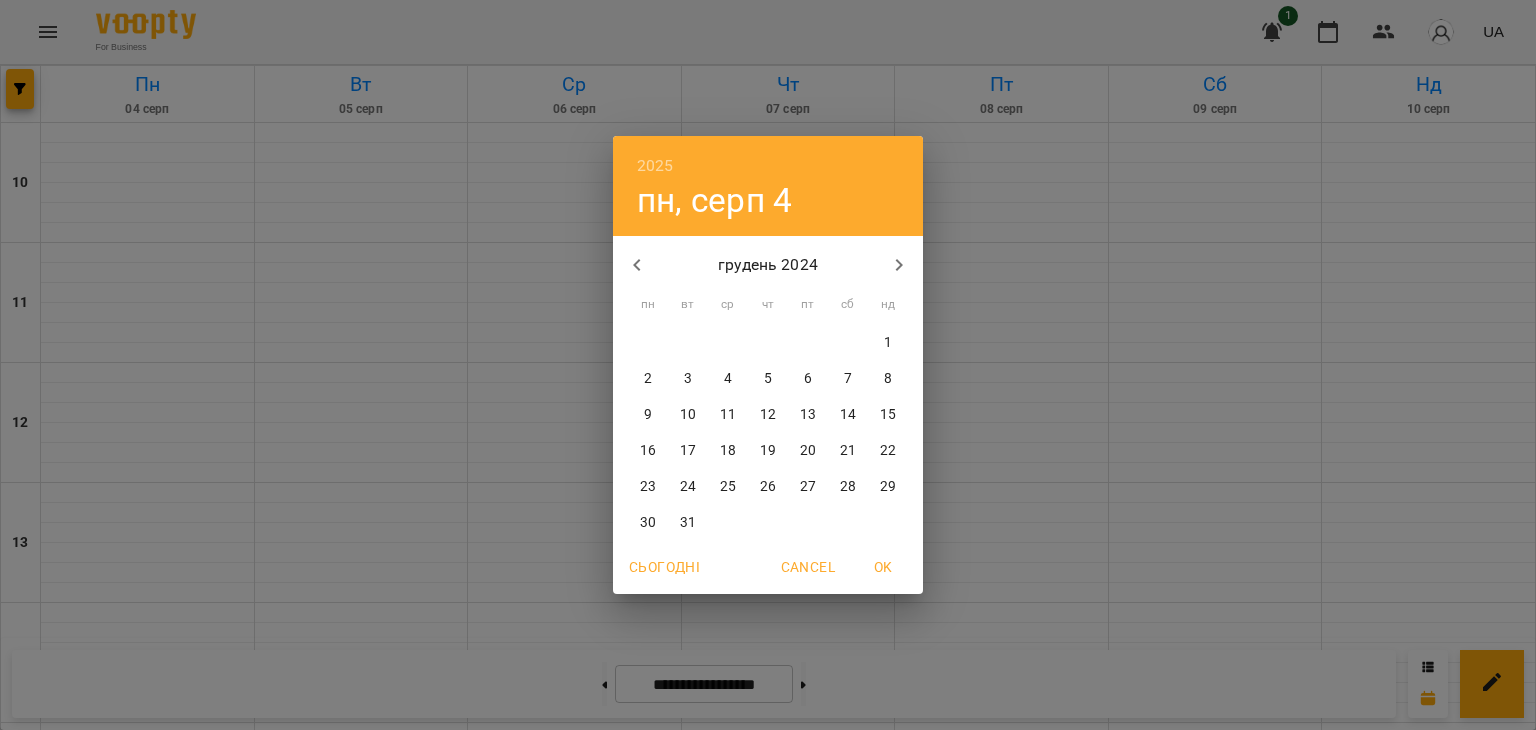 click on "20" at bounding box center [808, 451] 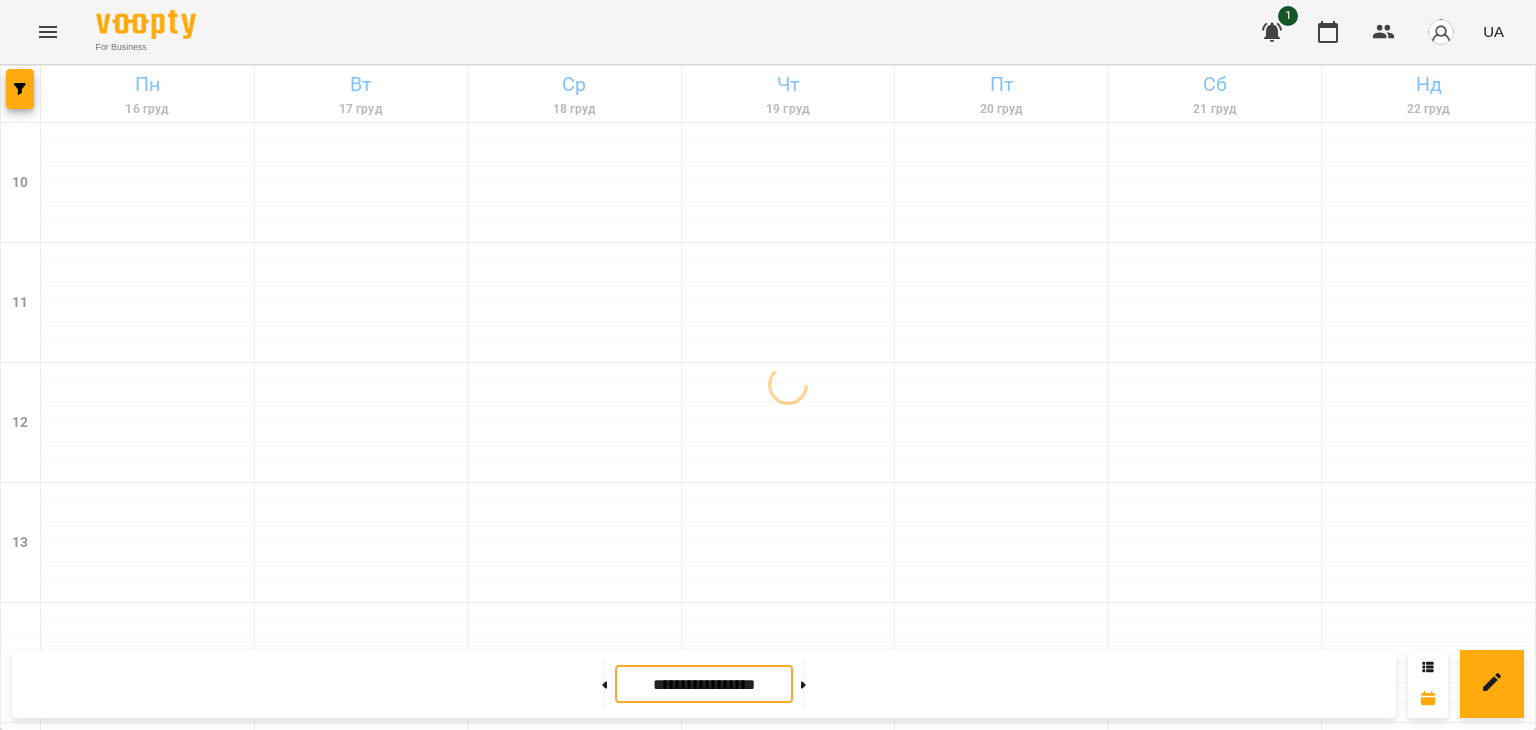scroll, scrollTop: 1043, scrollLeft: 0, axis: vertical 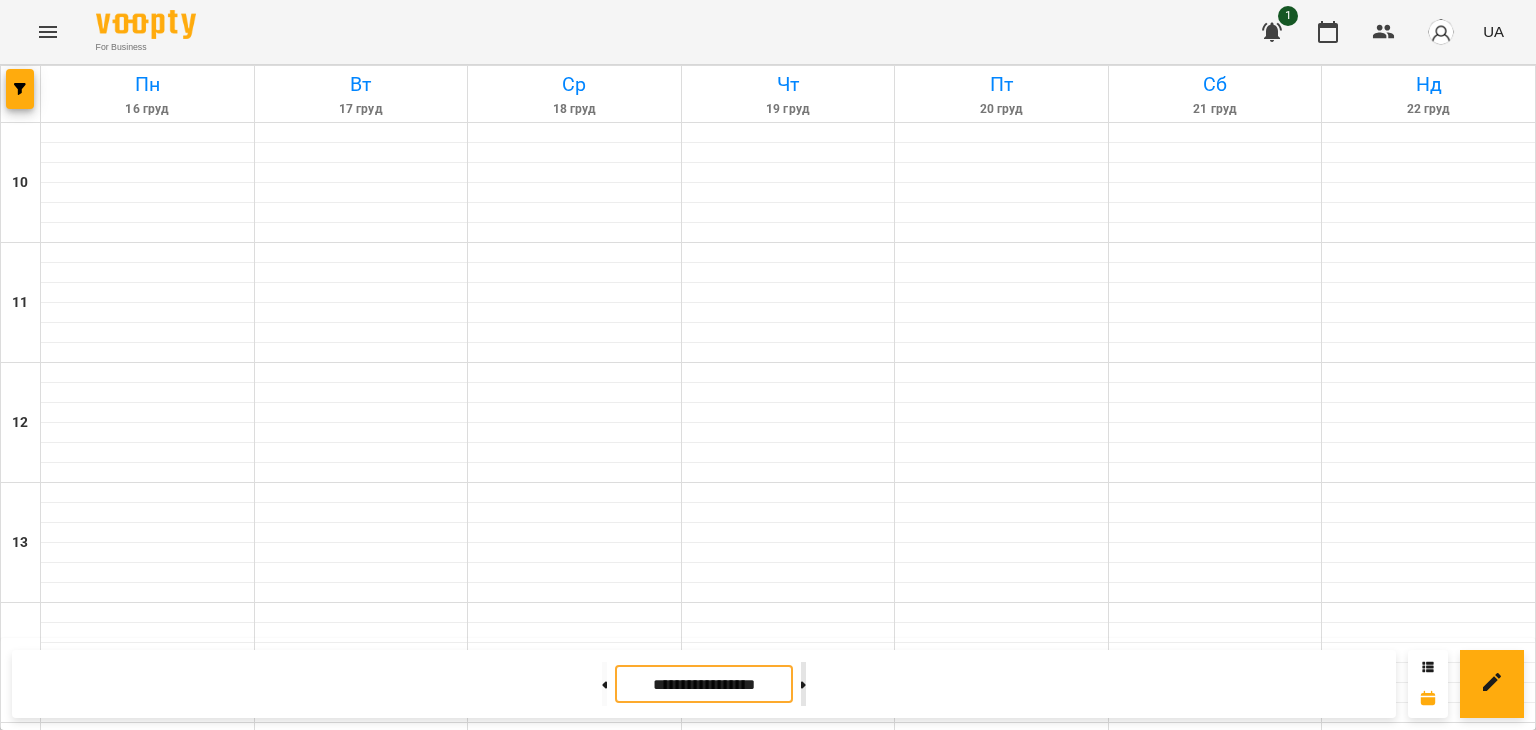 click at bounding box center (803, 684) 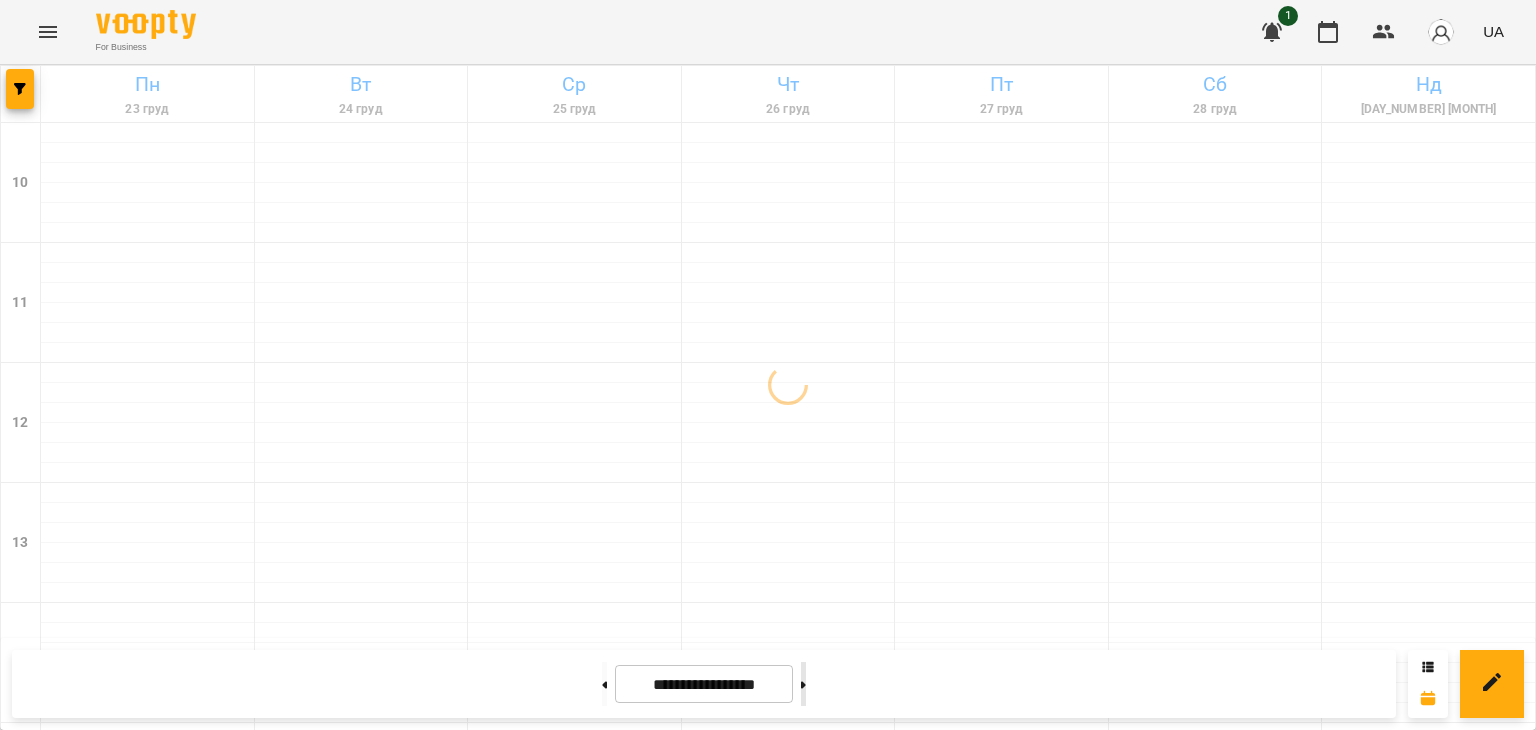 click at bounding box center (803, 684) 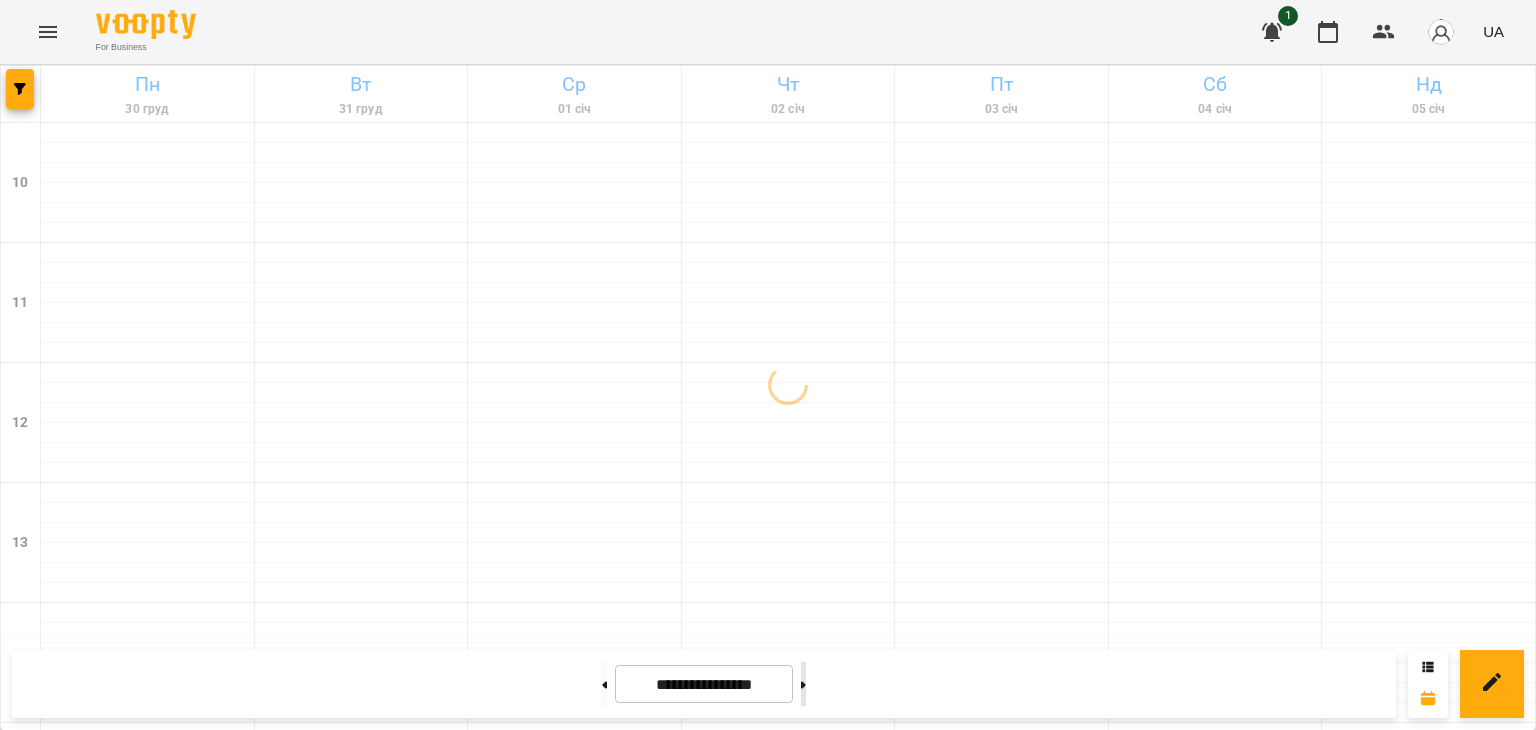 click at bounding box center [803, 684] 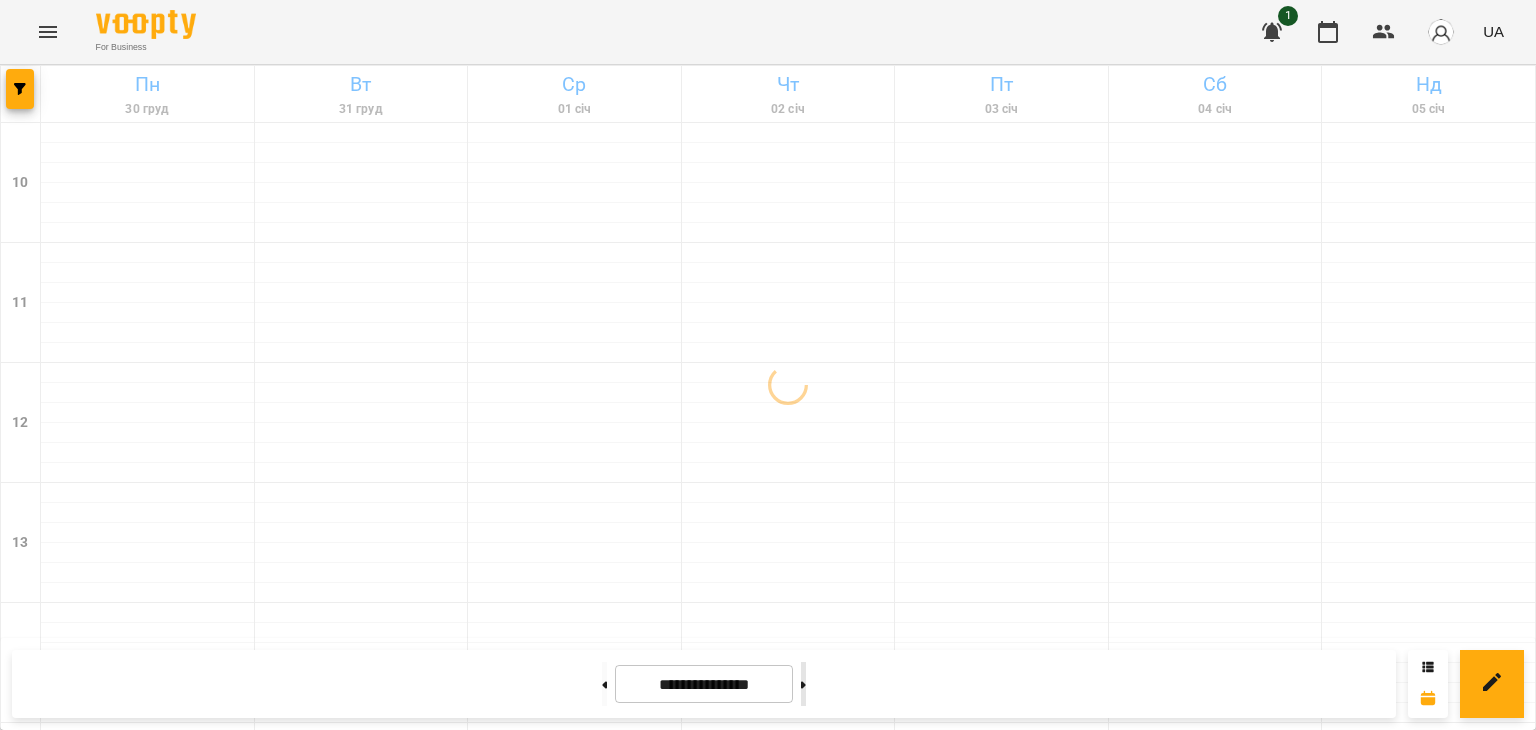 click at bounding box center [803, 684] 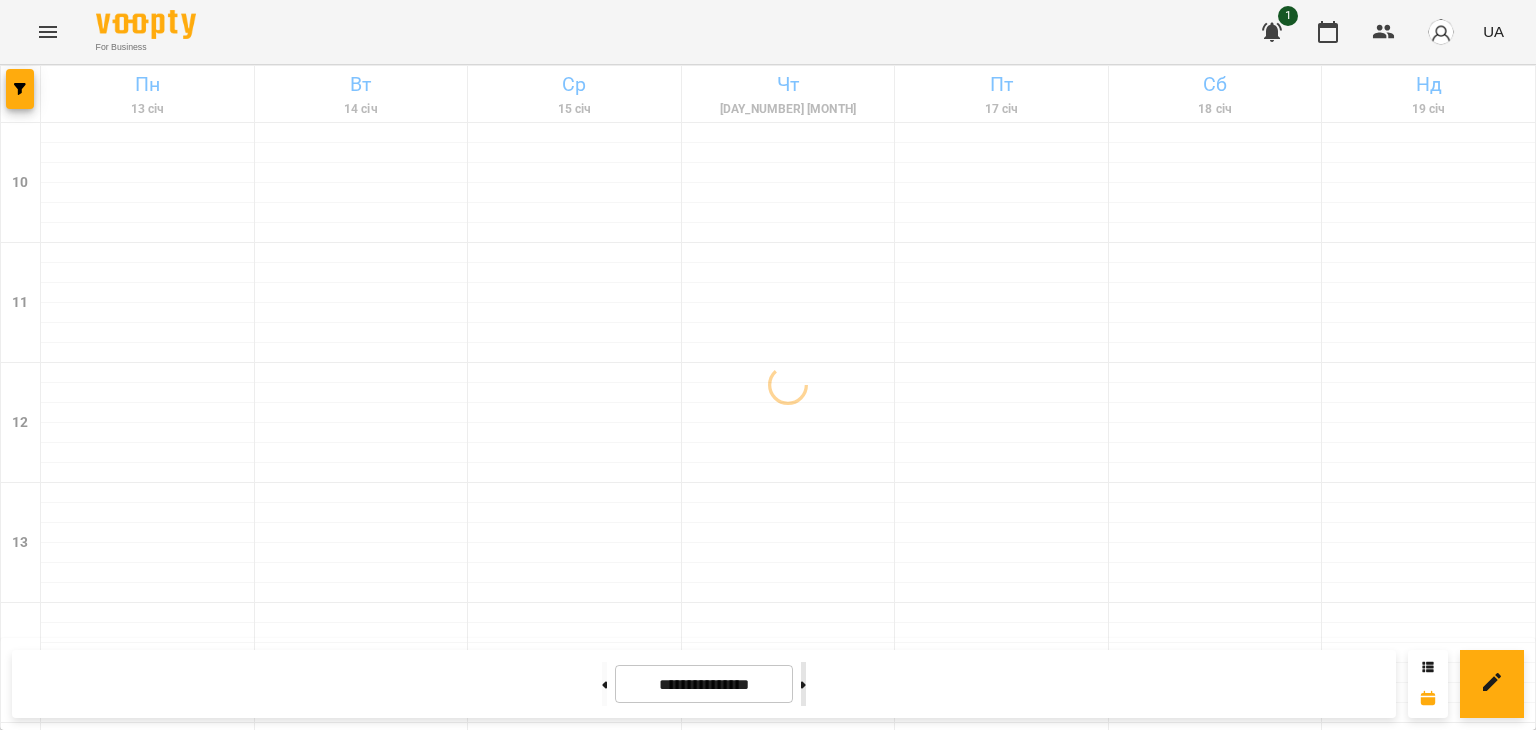 click at bounding box center [803, 684] 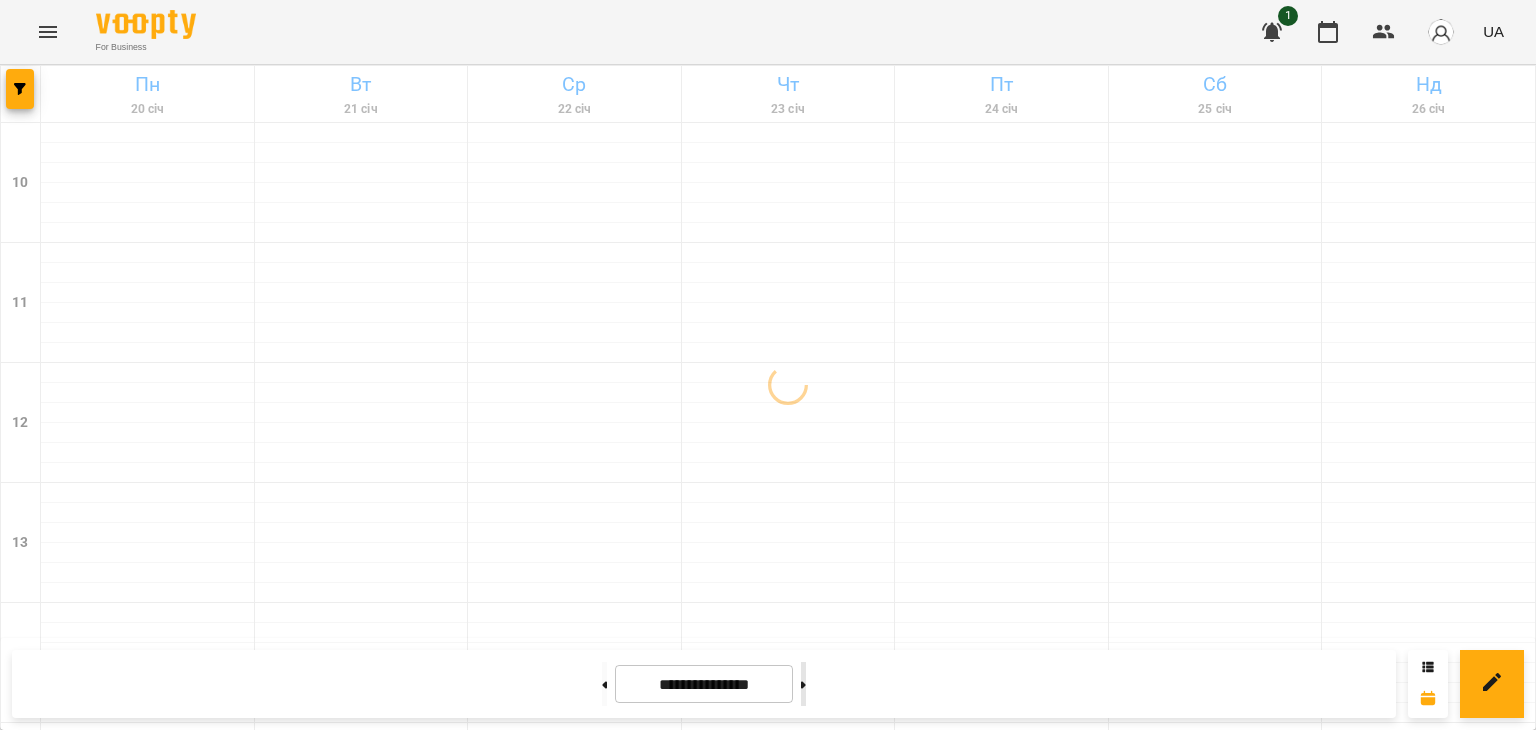 click at bounding box center [803, 684] 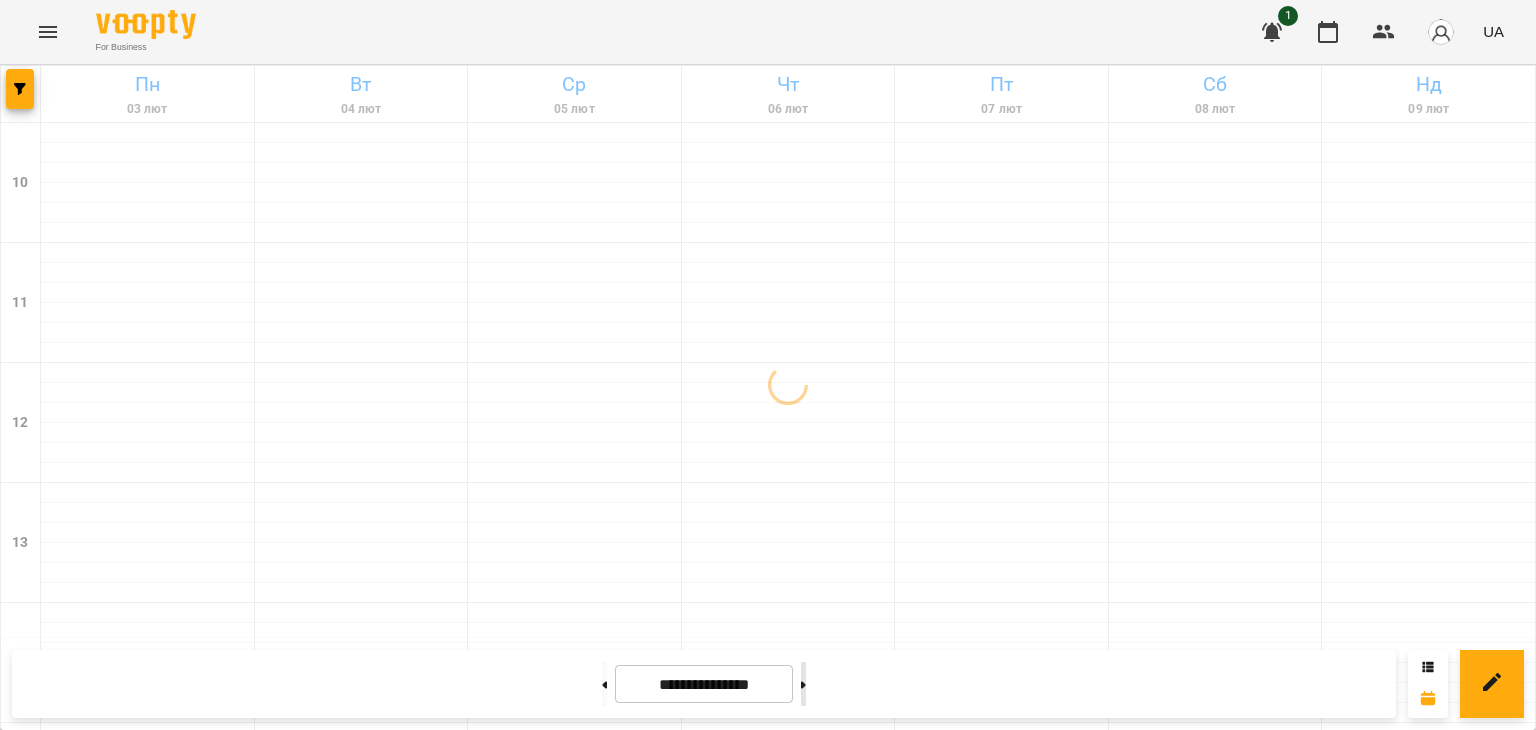 click at bounding box center (803, 684) 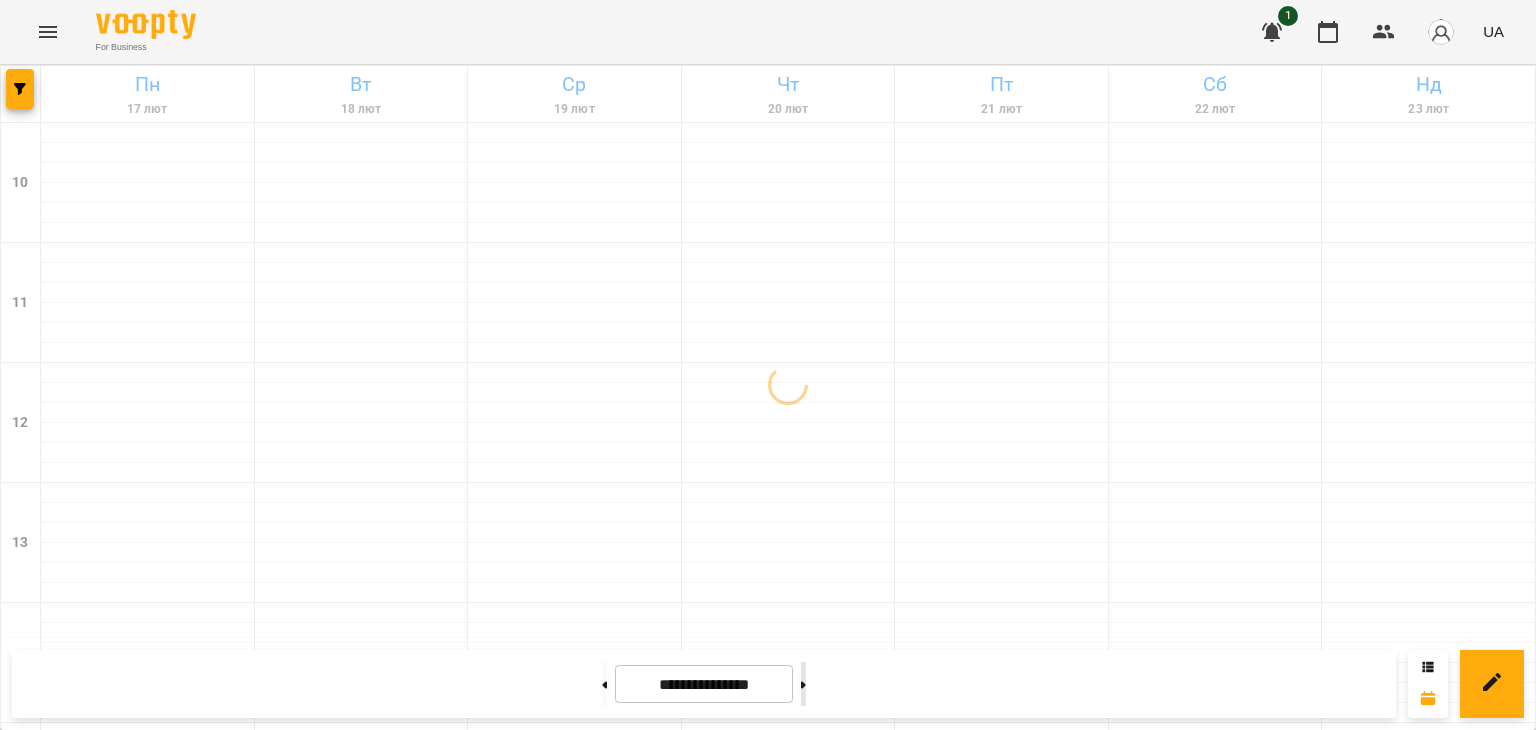 click at bounding box center (803, 684) 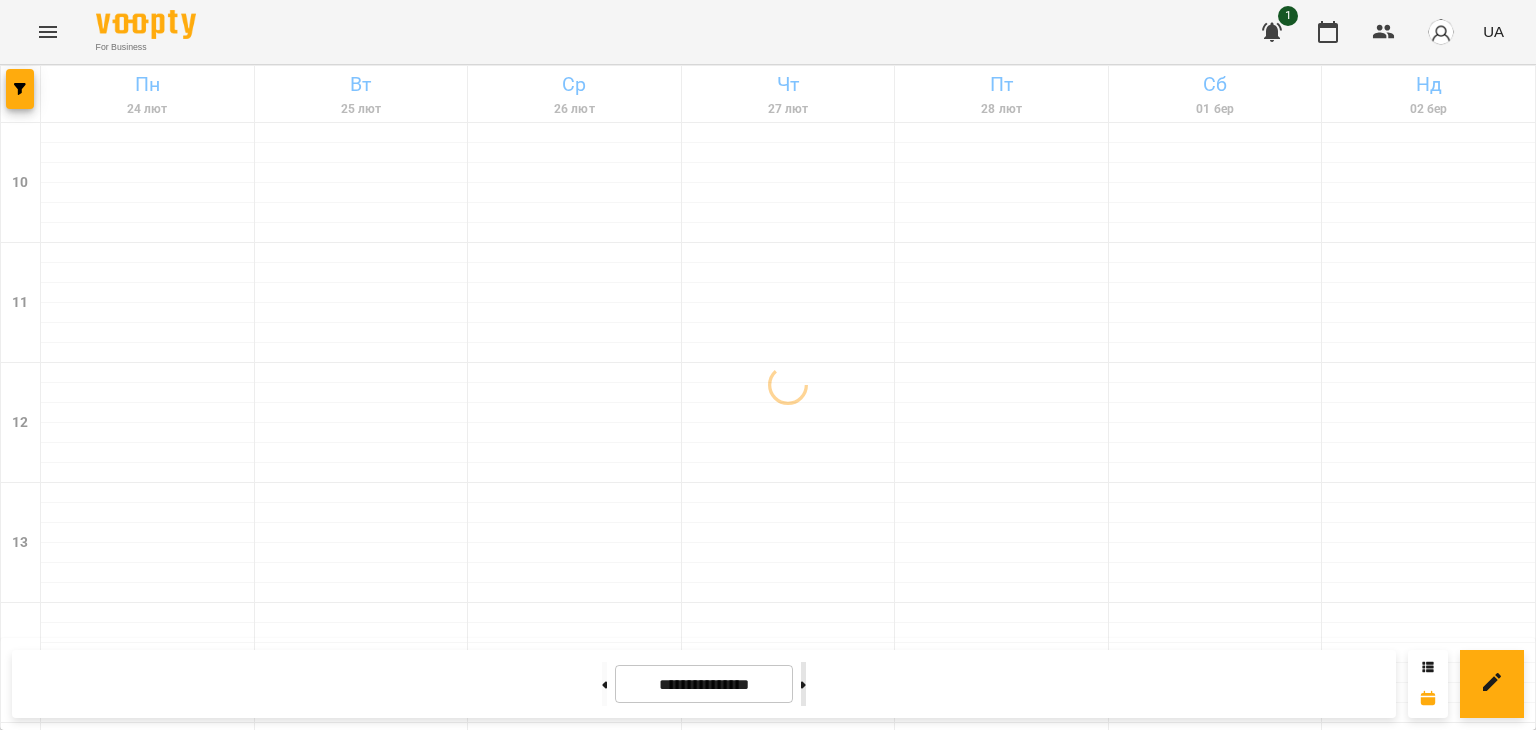 click at bounding box center (803, 684) 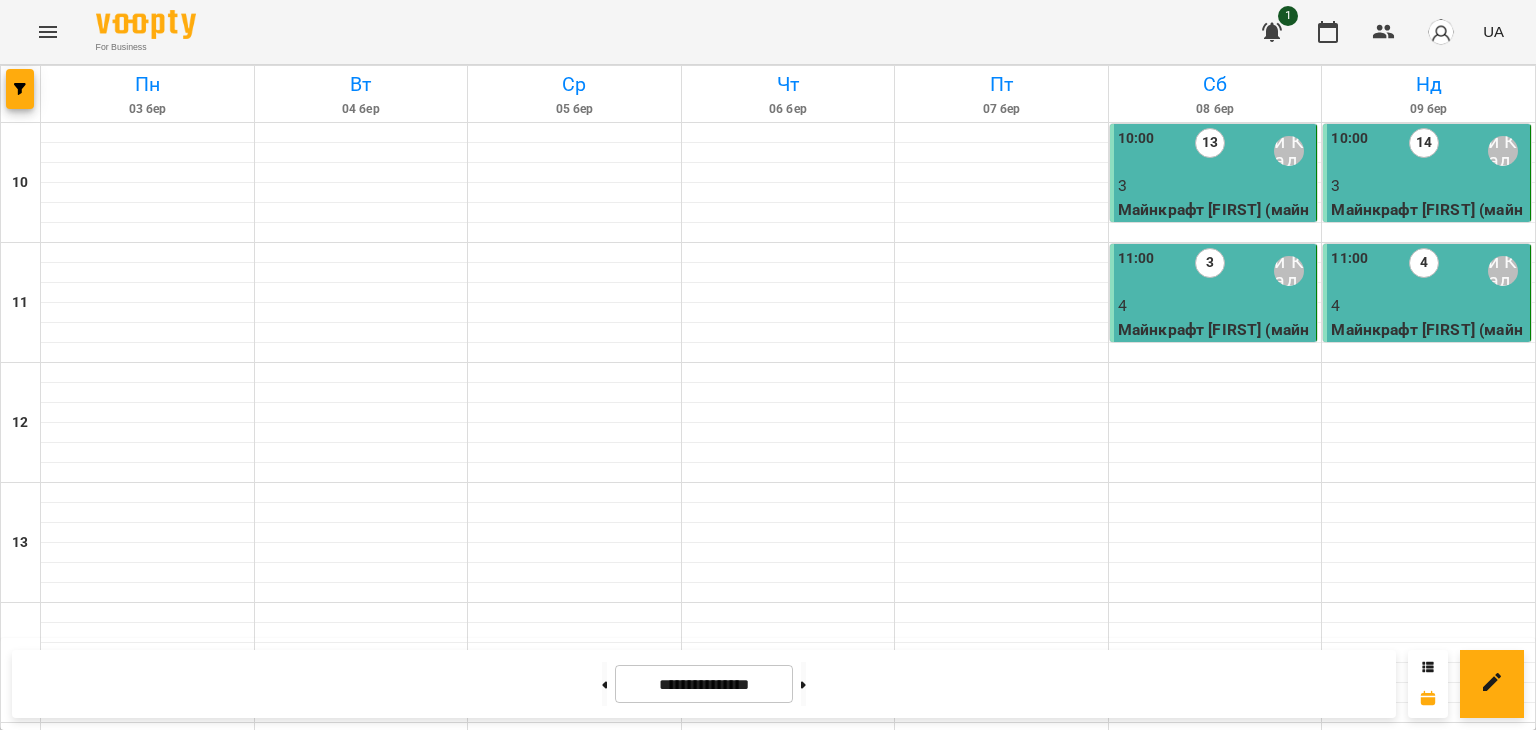 scroll, scrollTop: 1043, scrollLeft: 0, axis: vertical 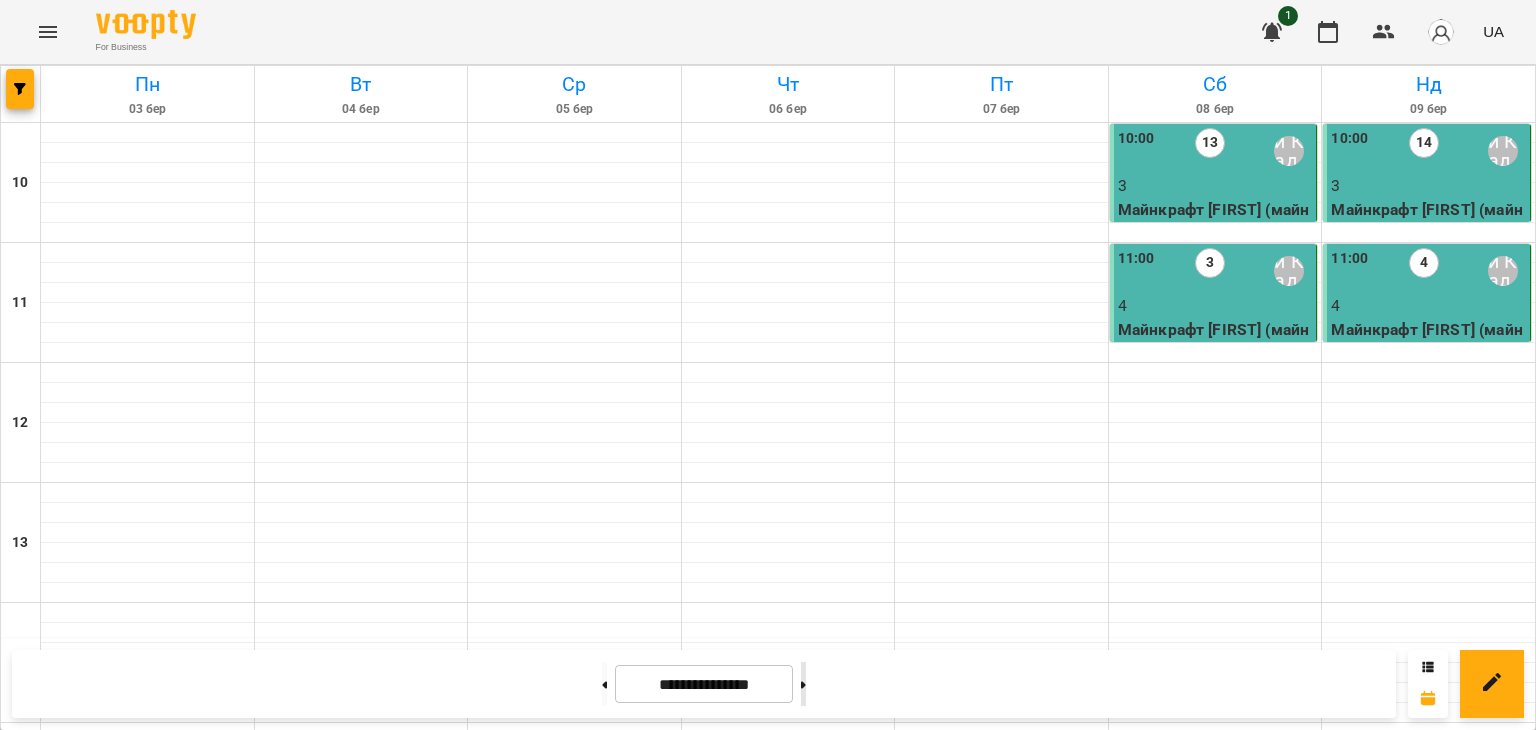 click at bounding box center (803, 684) 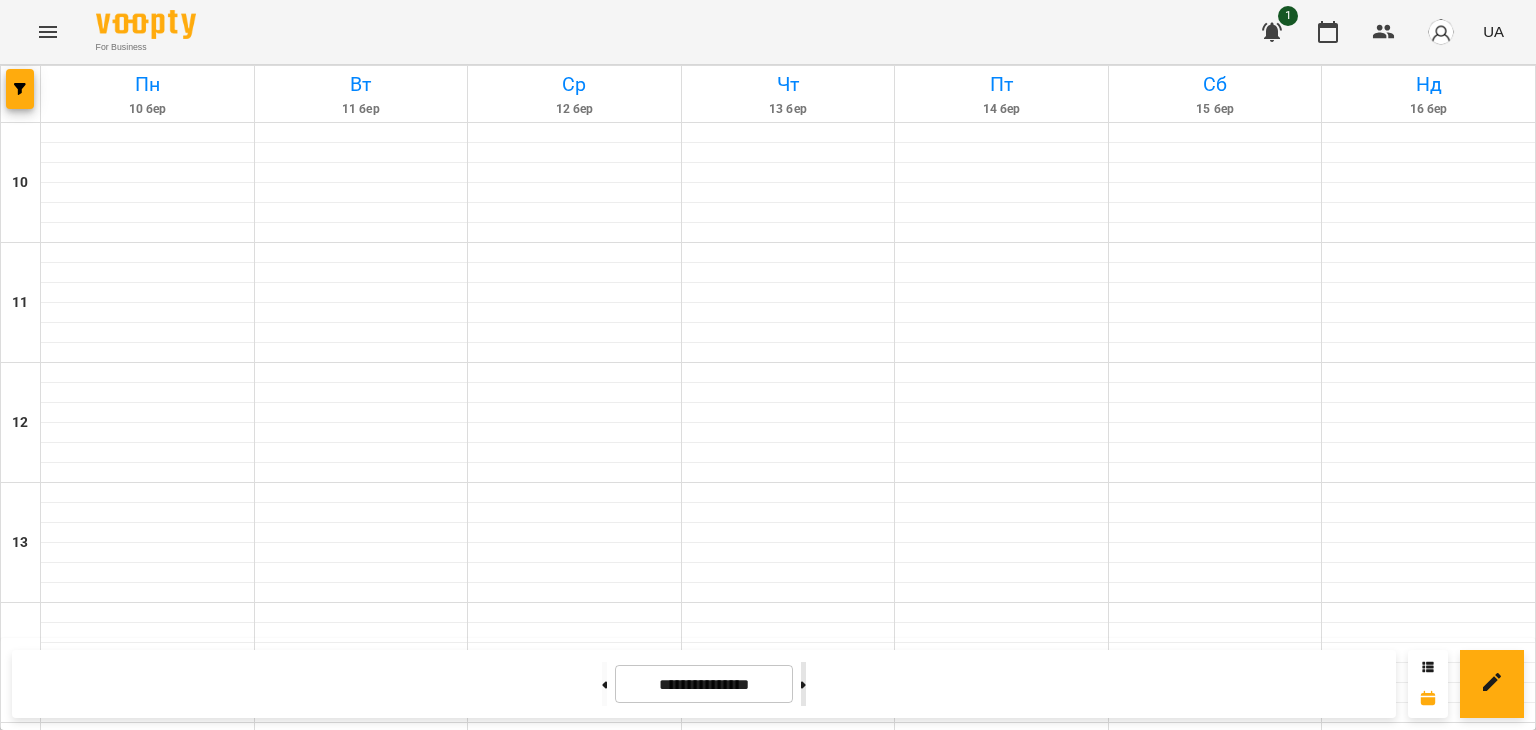 click at bounding box center (803, 684) 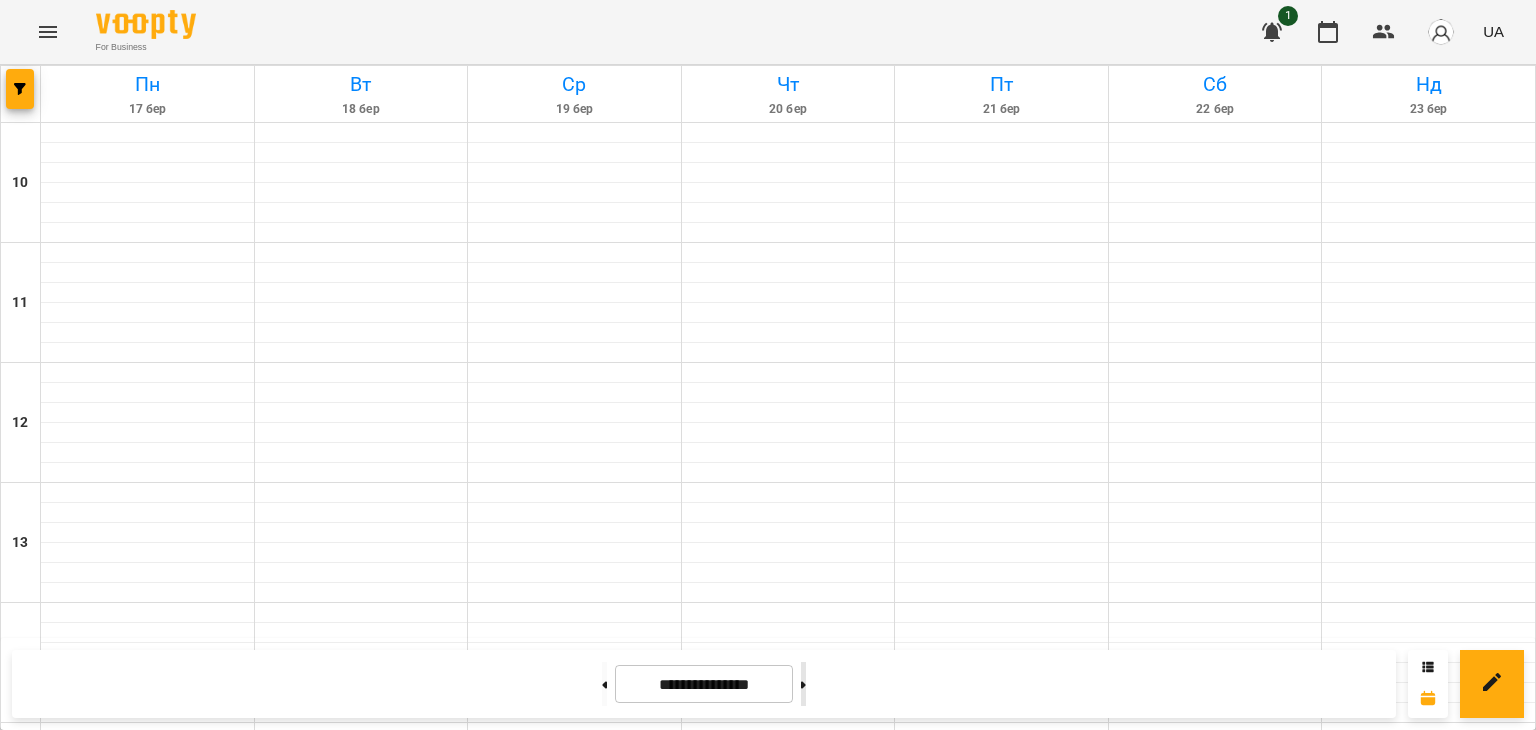 click at bounding box center [803, 684] 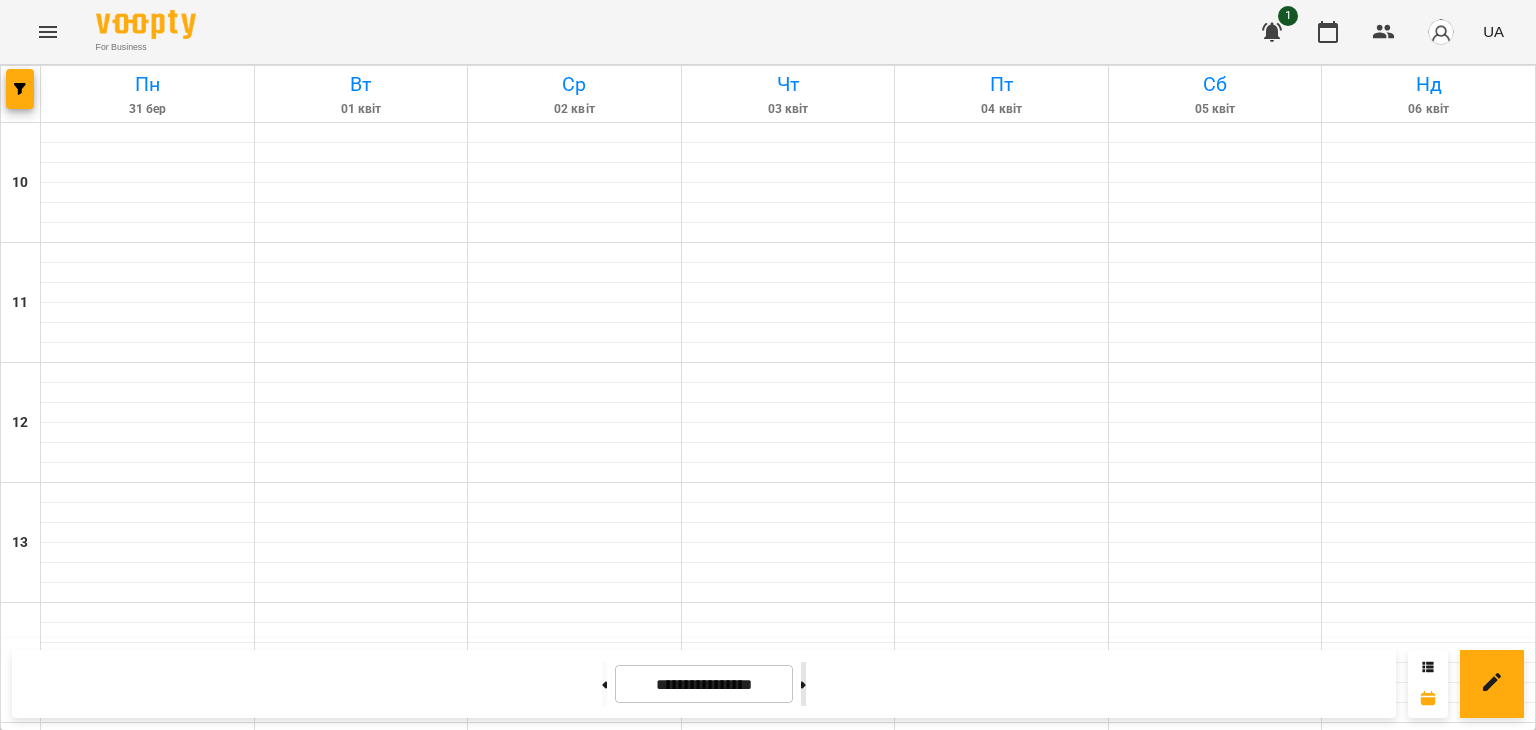 click at bounding box center [803, 684] 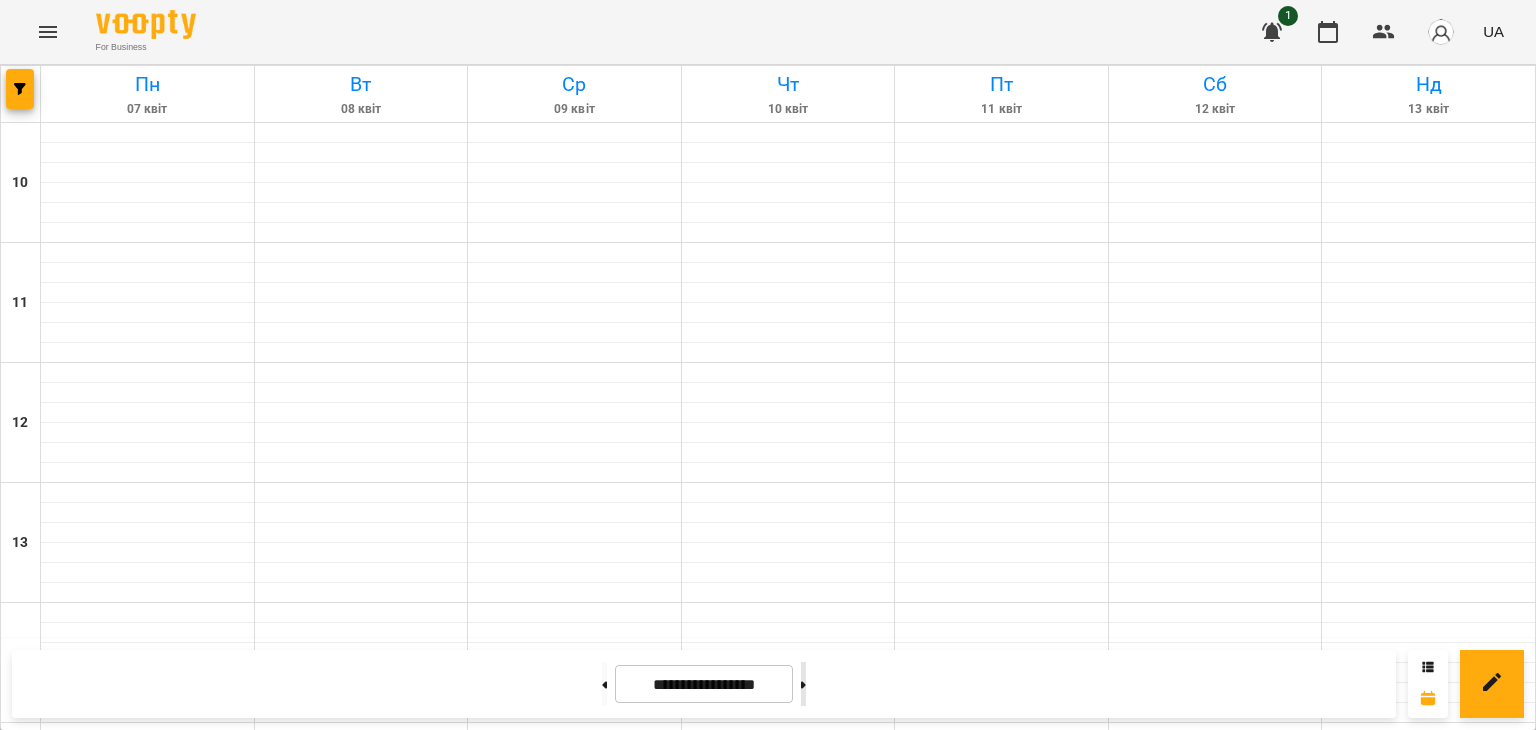 click at bounding box center [803, 684] 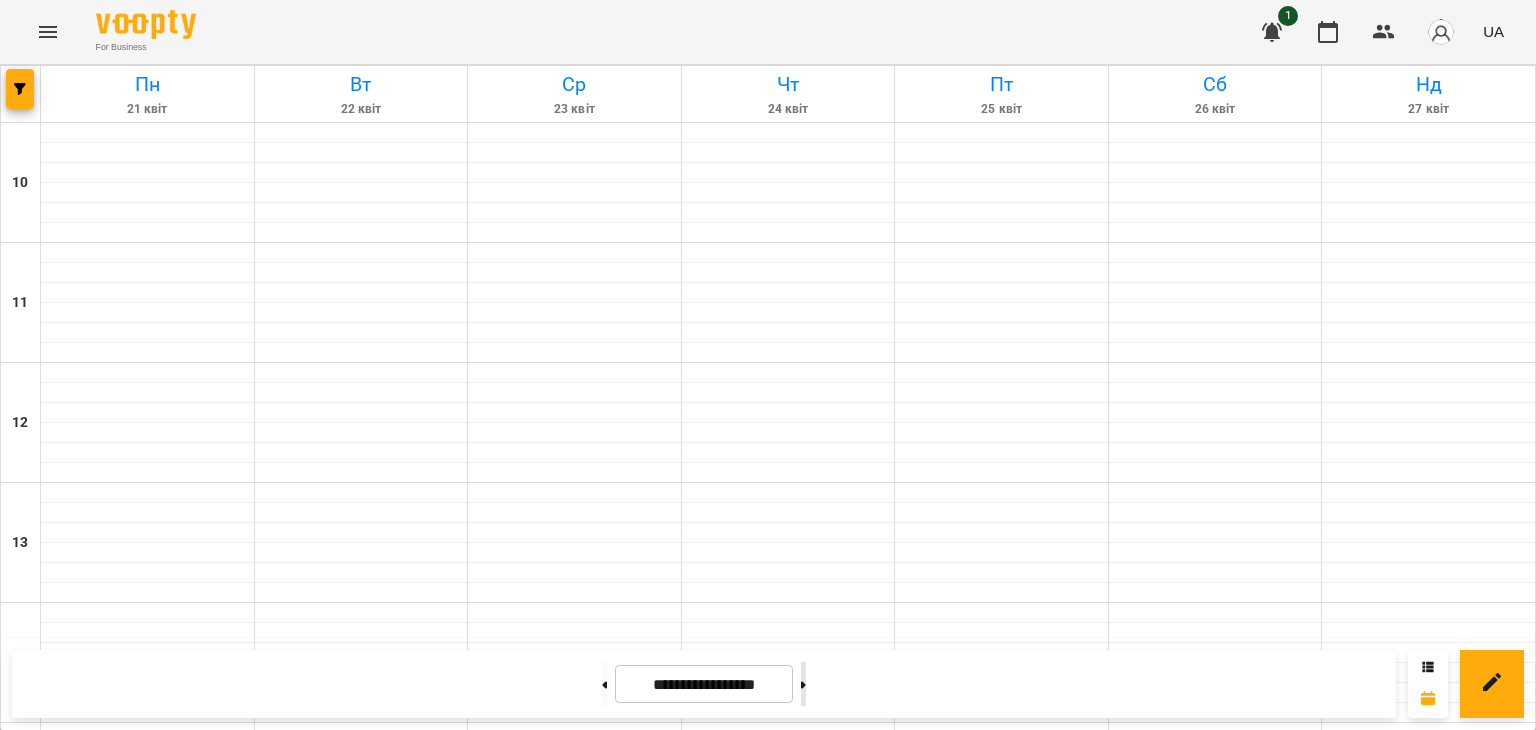 click at bounding box center (803, 684) 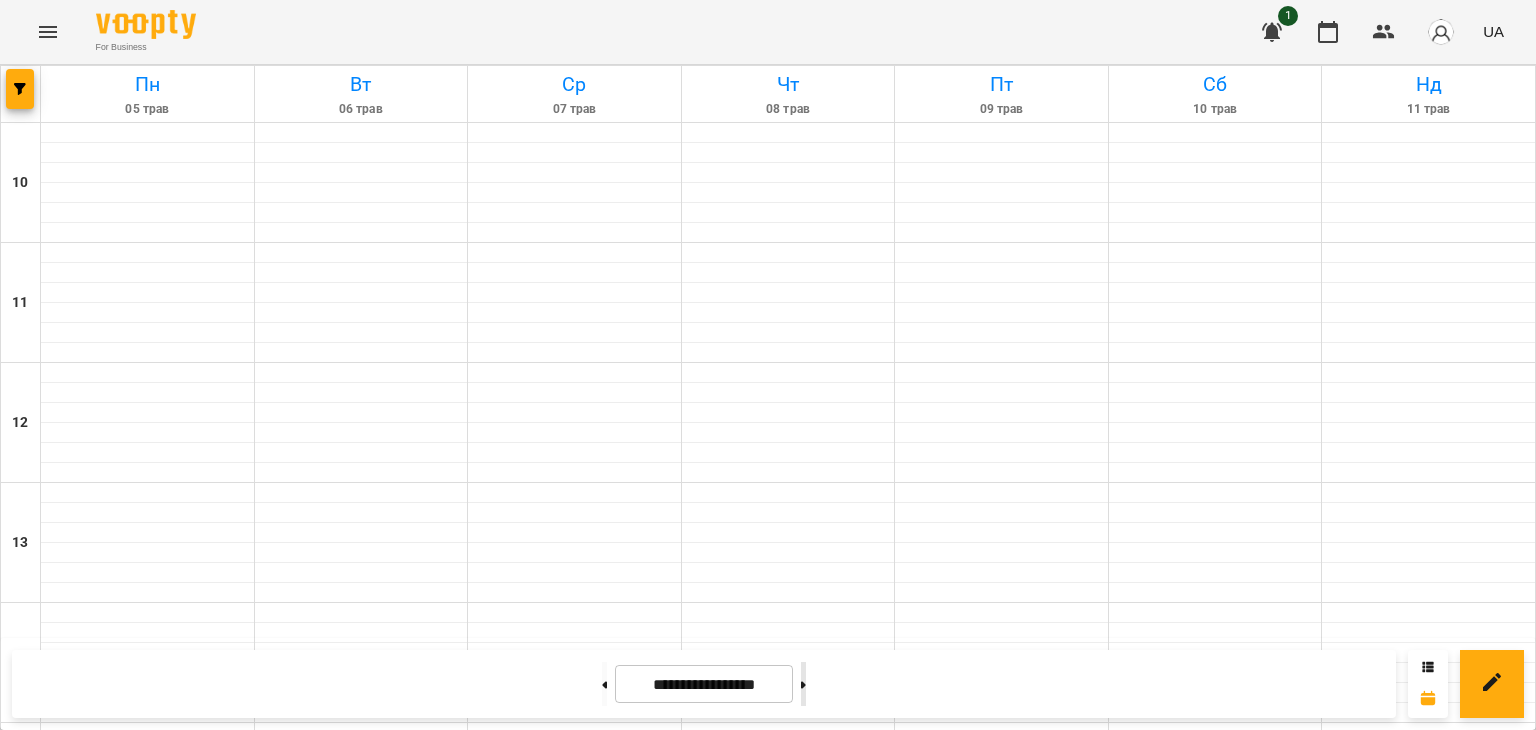 click at bounding box center (803, 684) 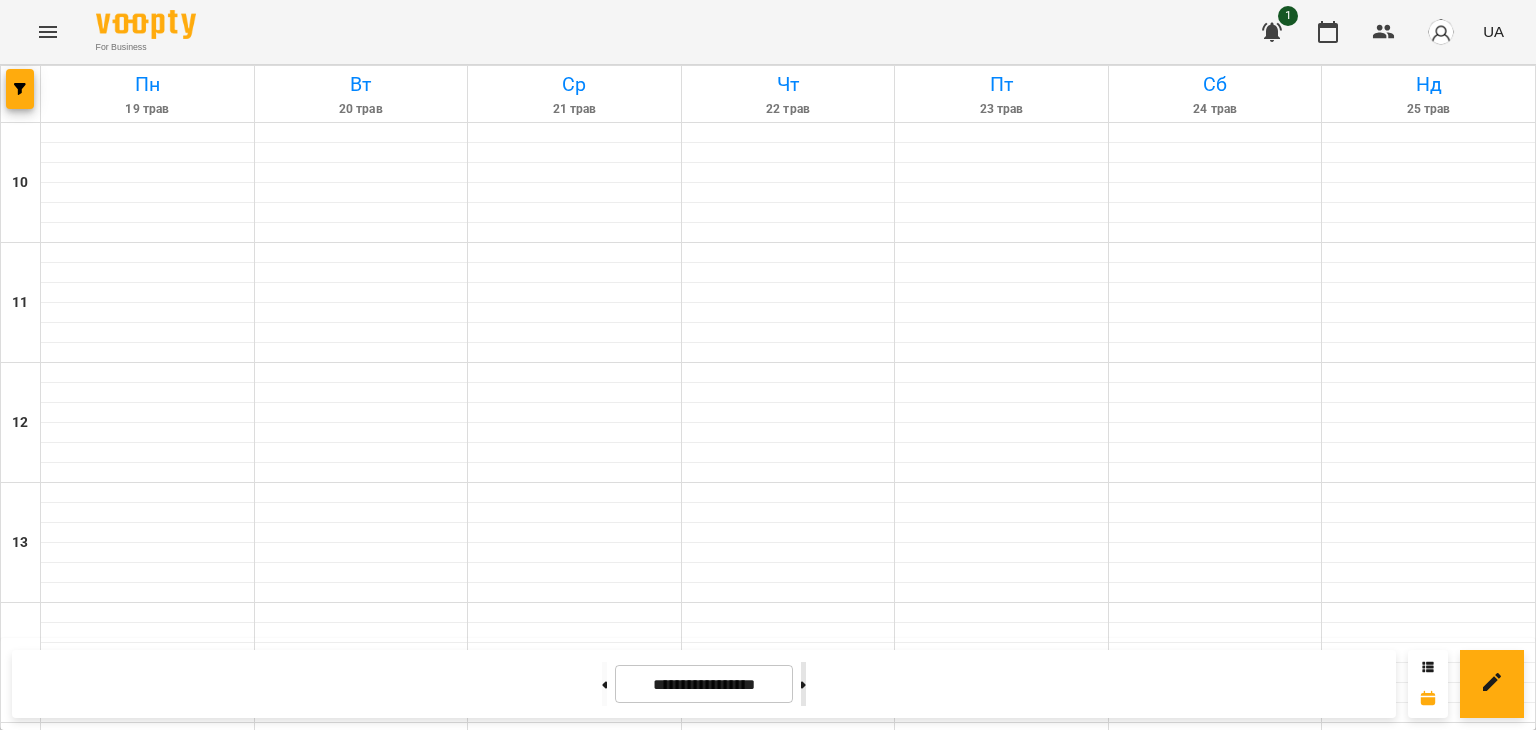 click at bounding box center (803, 684) 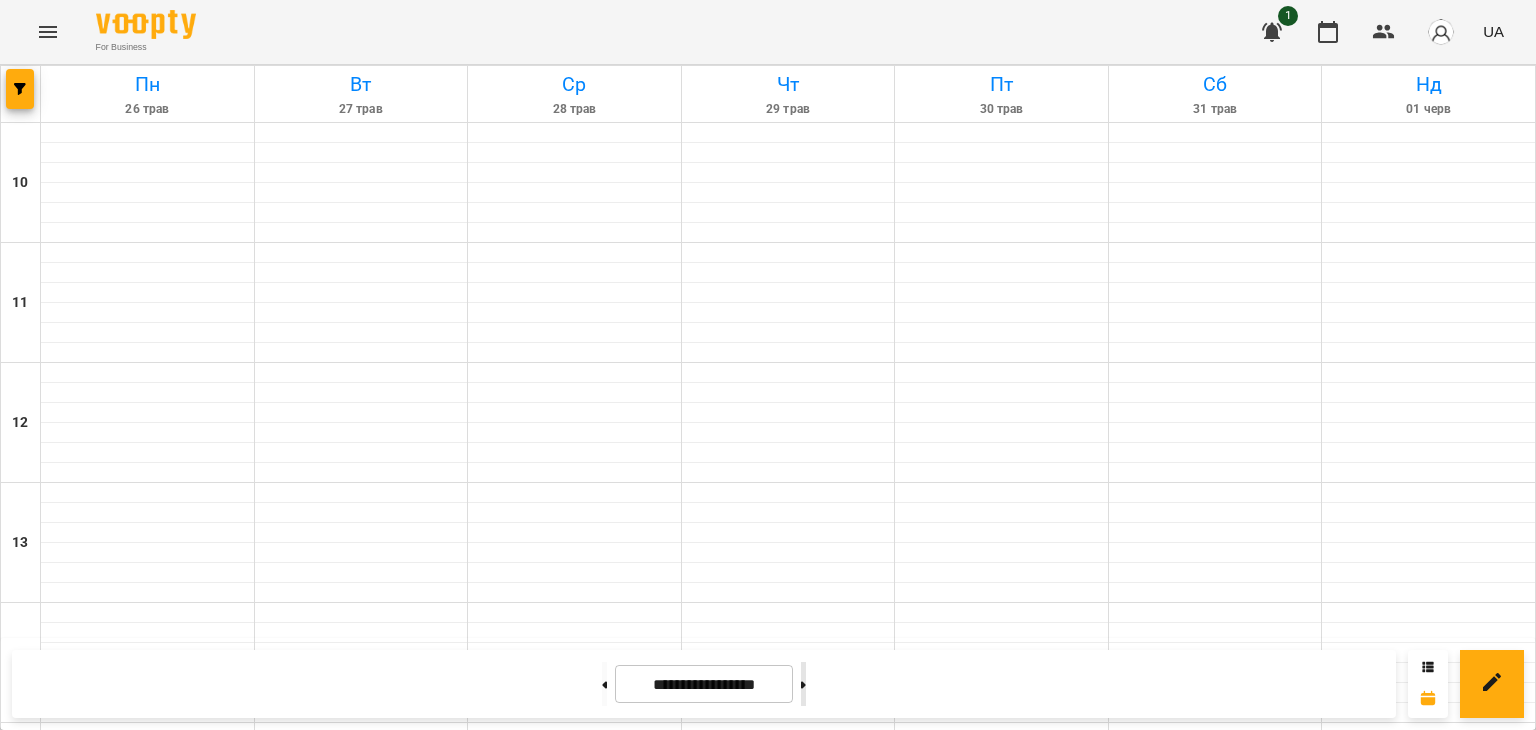 click at bounding box center [803, 684] 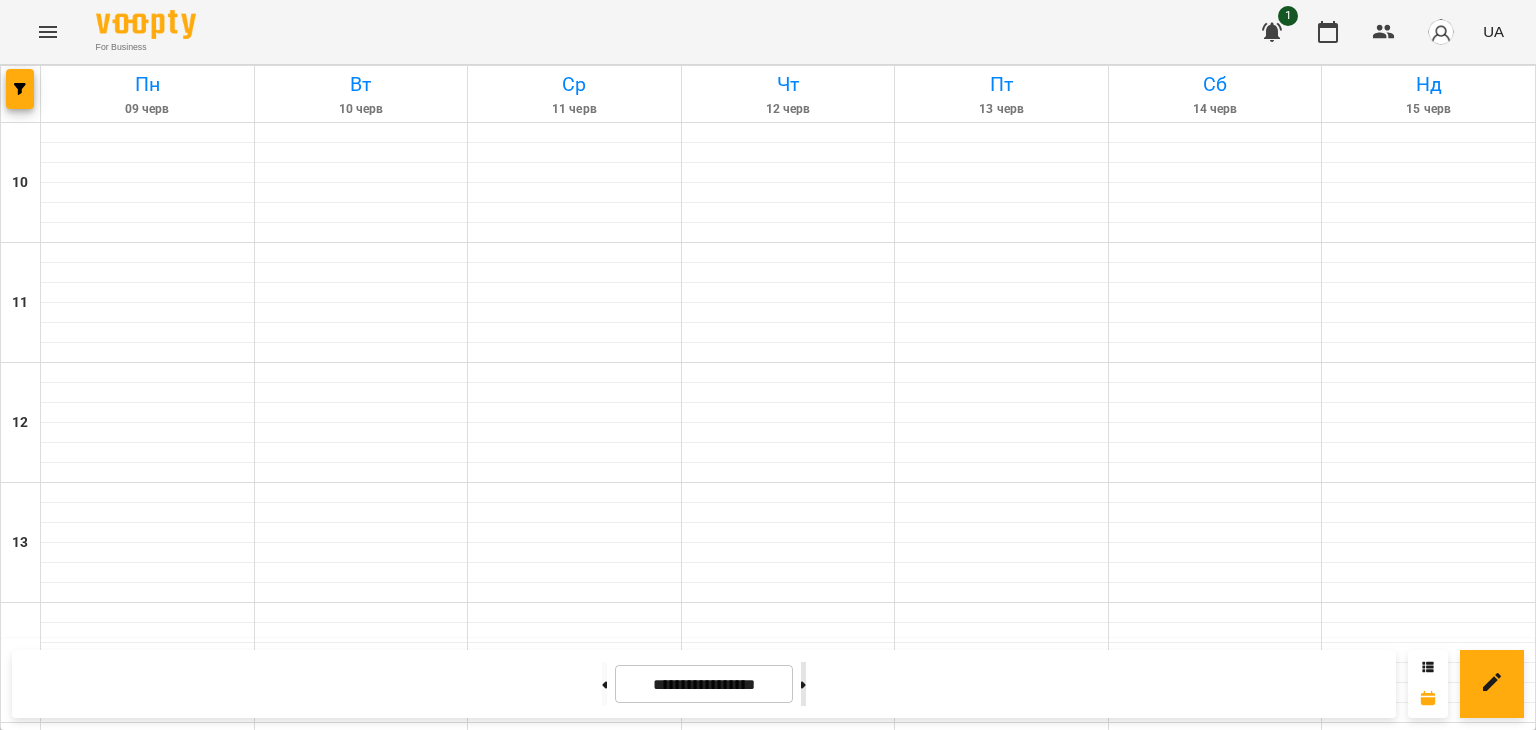 click at bounding box center (803, 684) 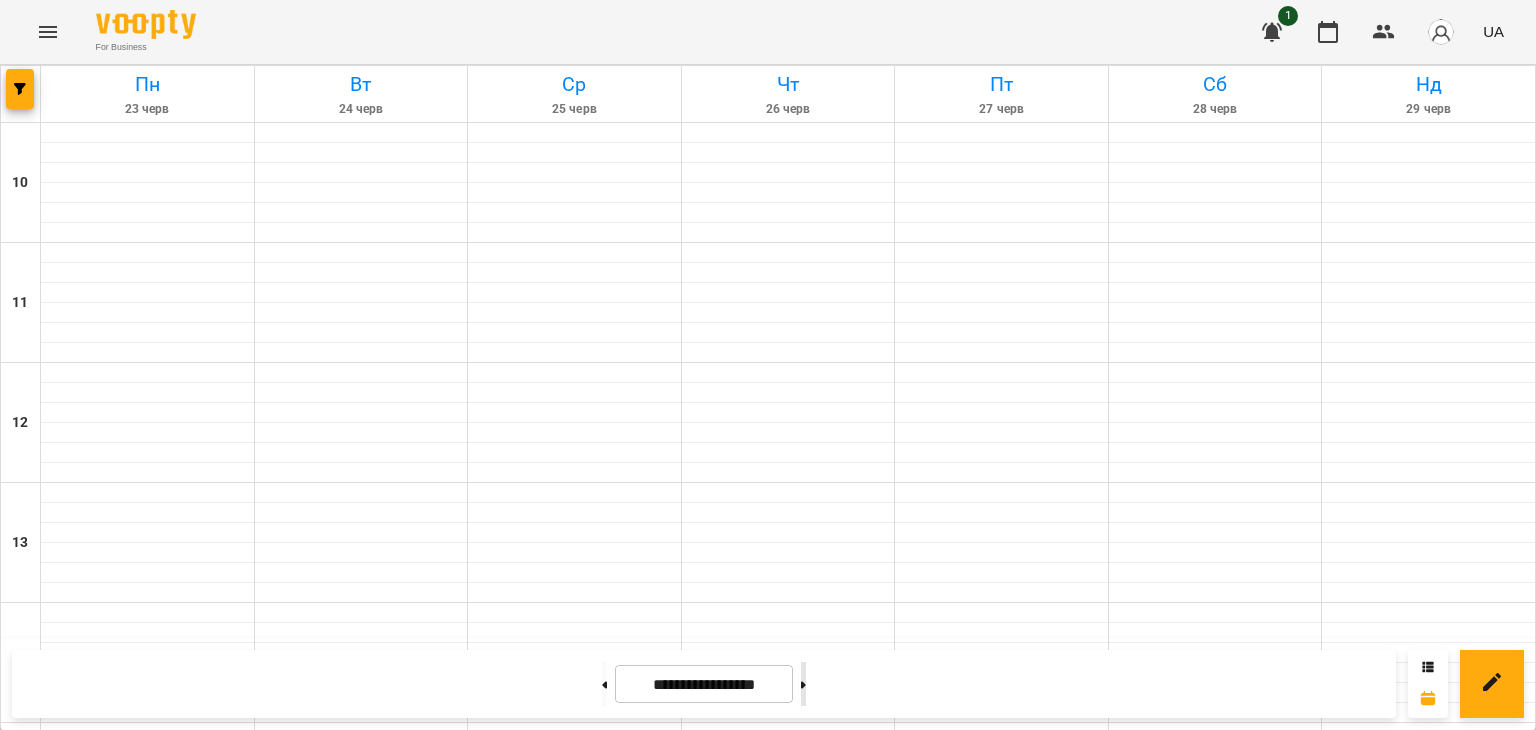 click at bounding box center (803, 684) 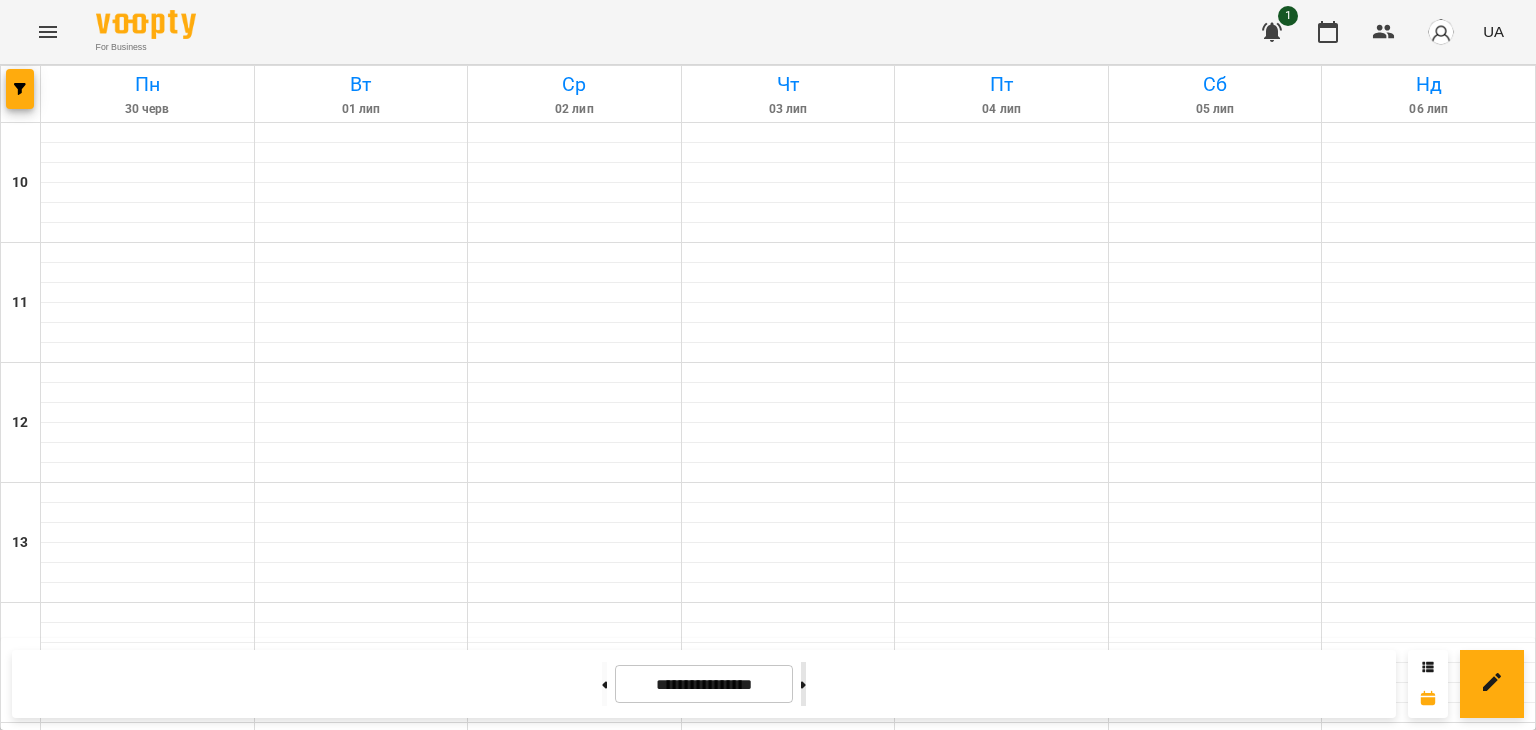 click at bounding box center [803, 684] 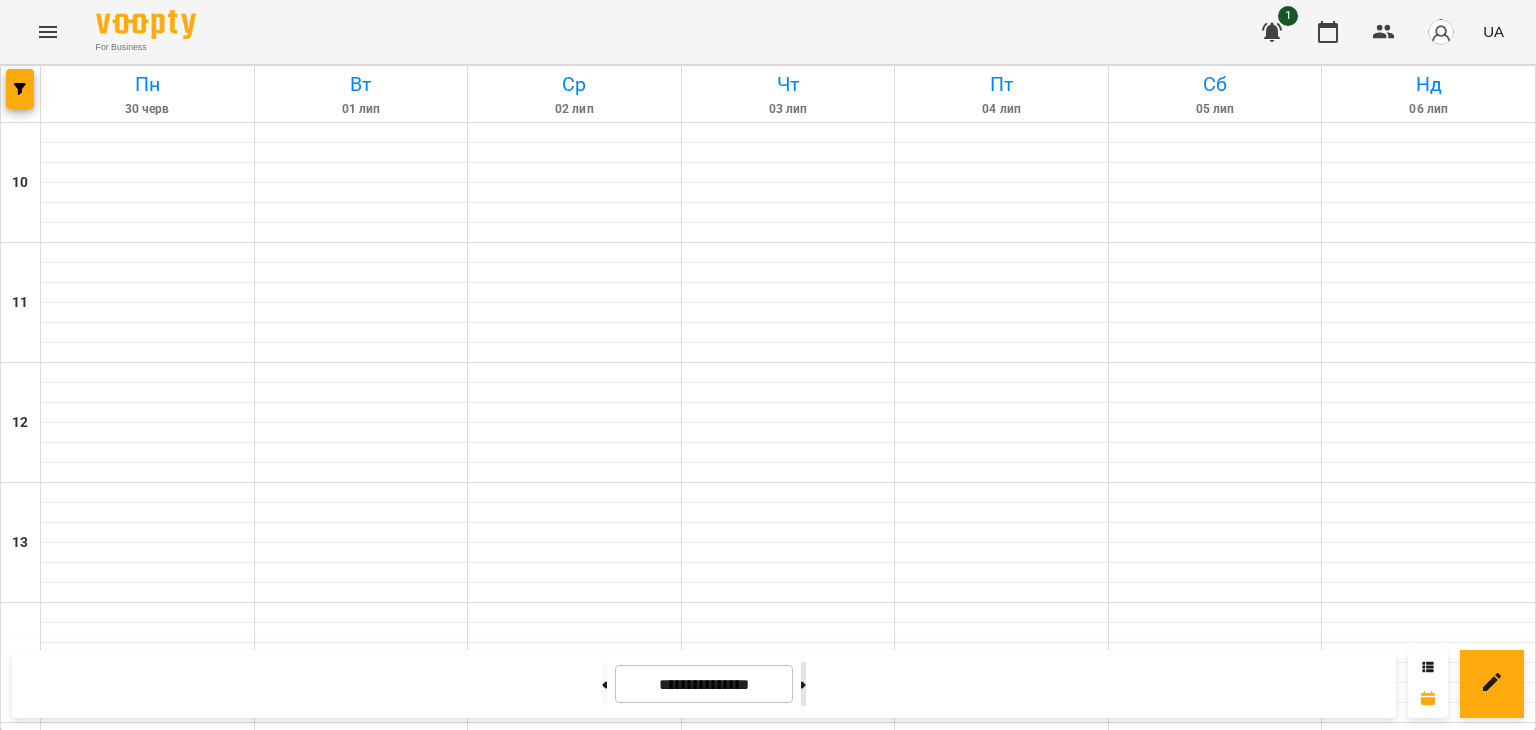 click at bounding box center (803, 684) 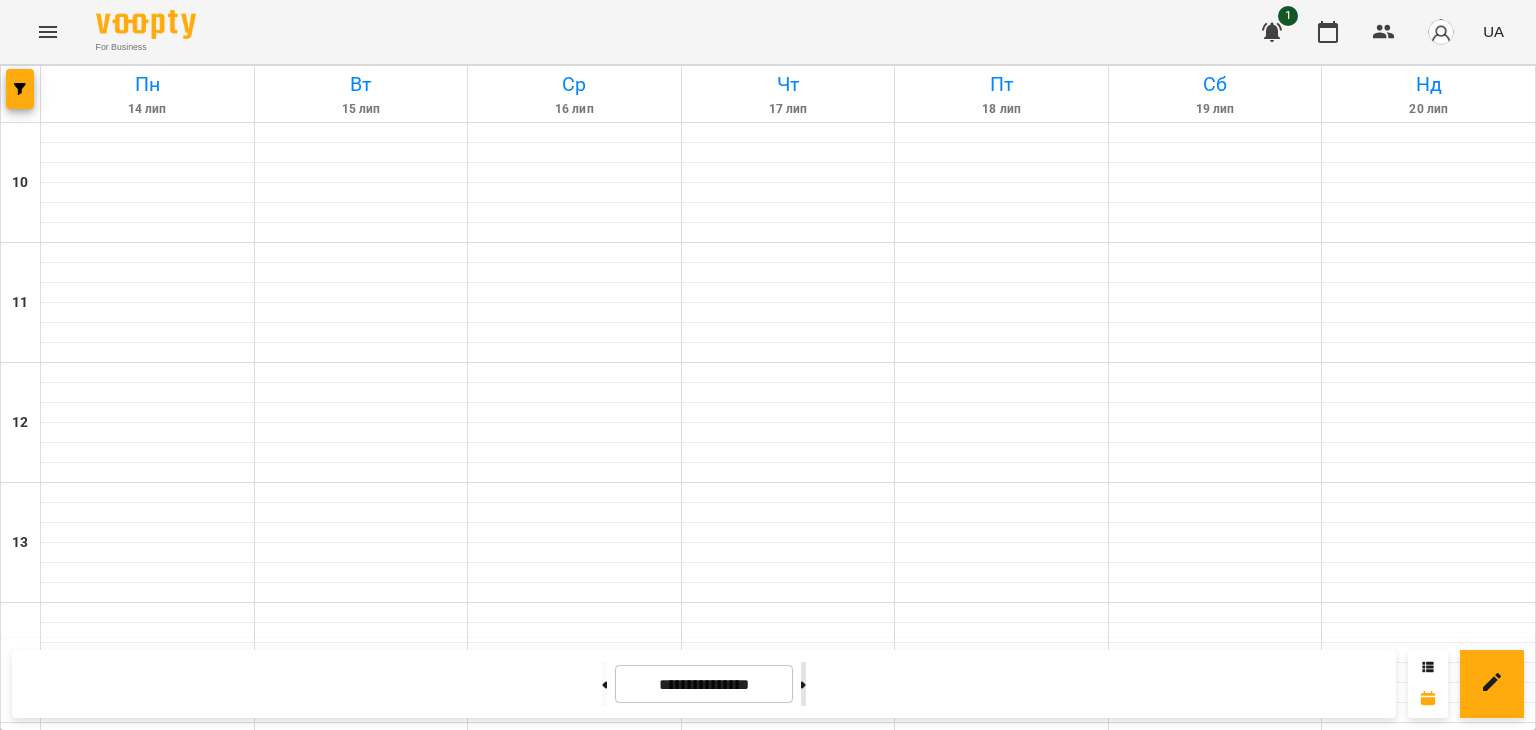 click at bounding box center [803, 684] 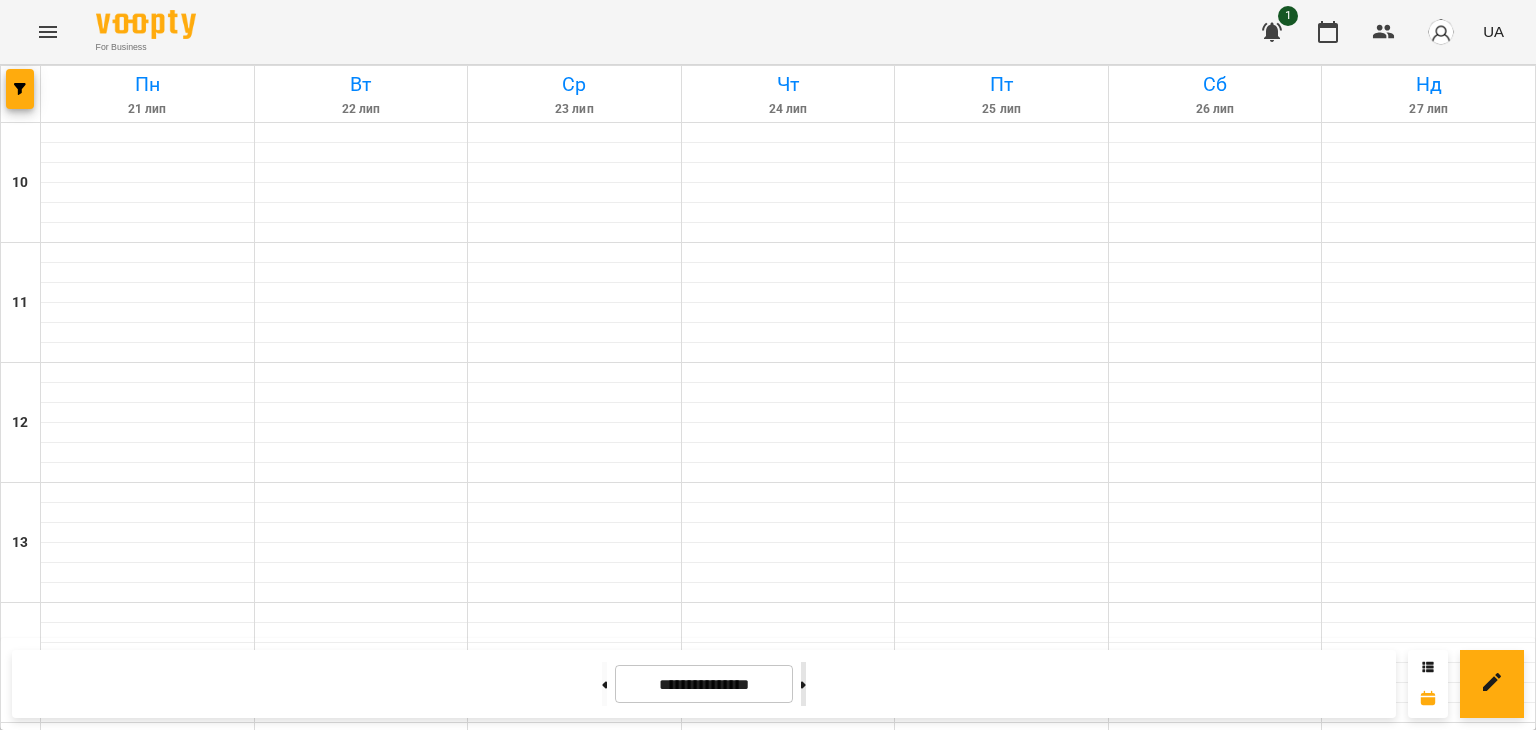 click at bounding box center (803, 684) 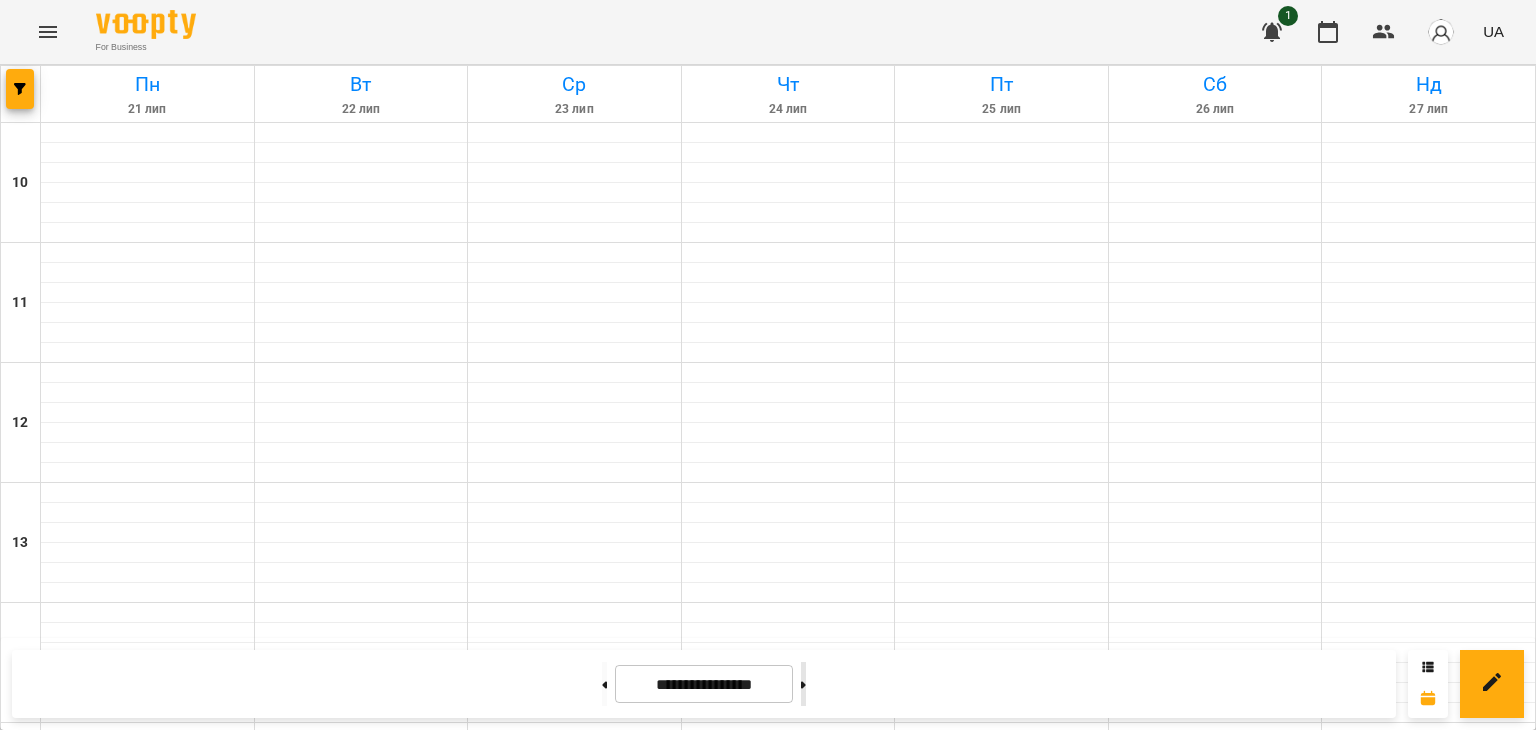 click at bounding box center [803, 684] 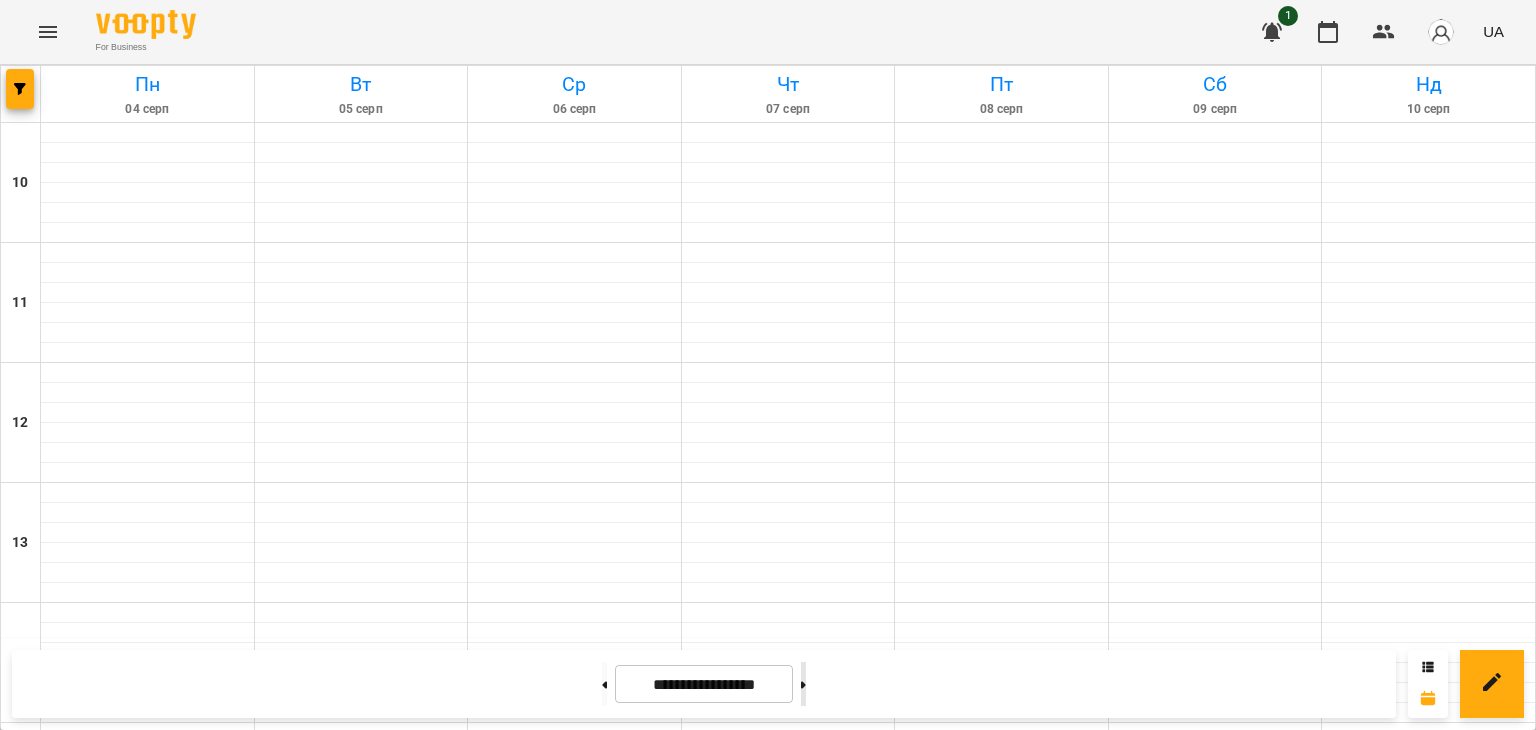 click at bounding box center (803, 684) 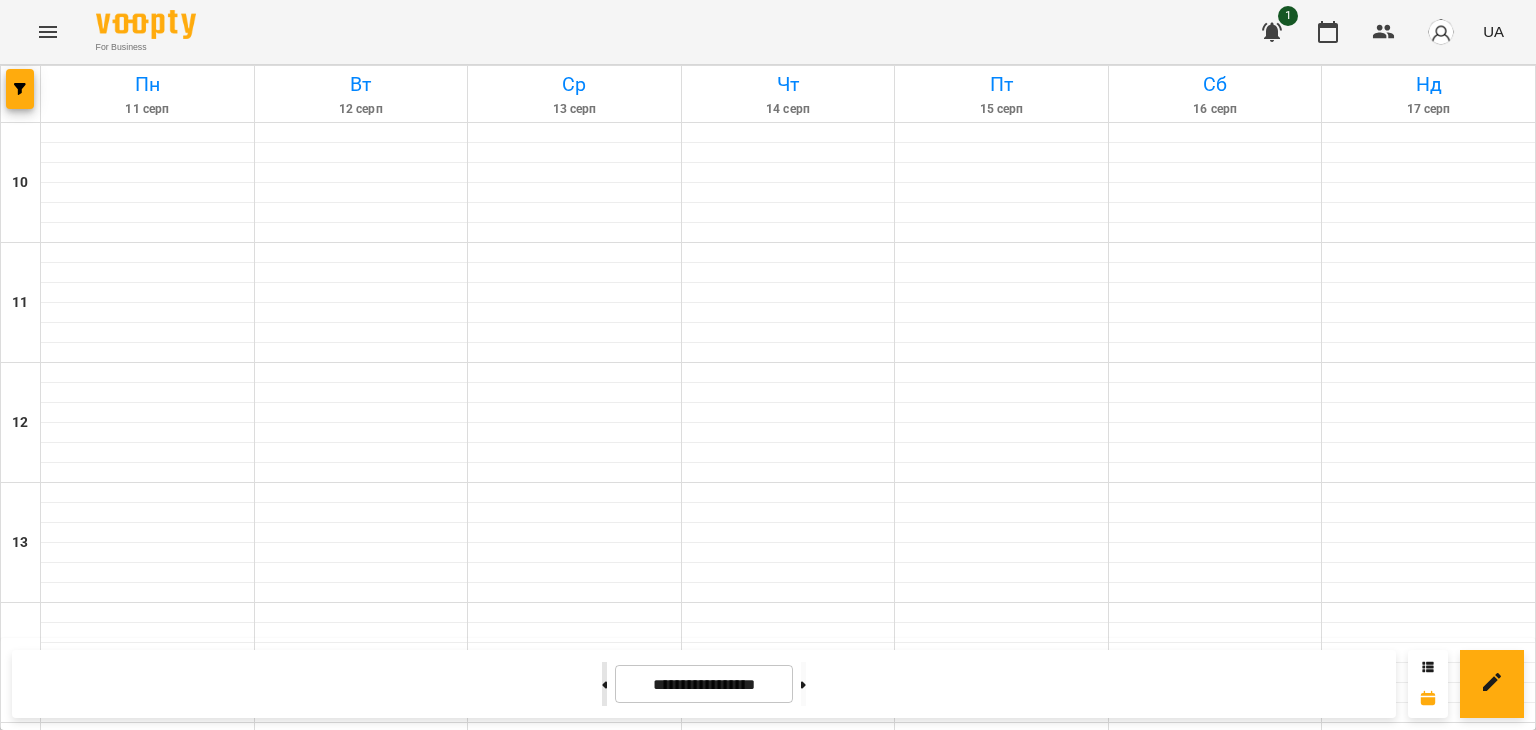 click at bounding box center (604, 684) 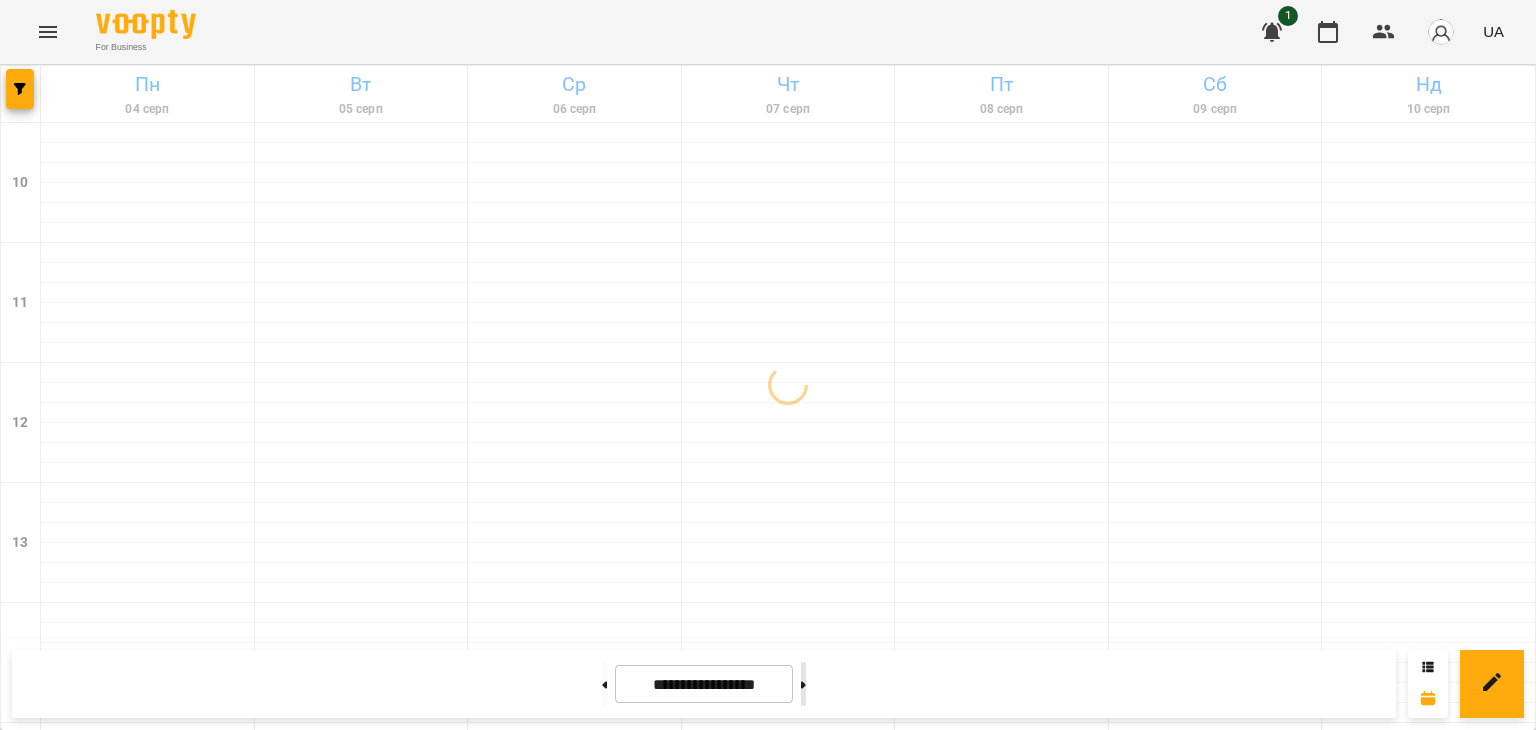 click at bounding box center (803, 684) 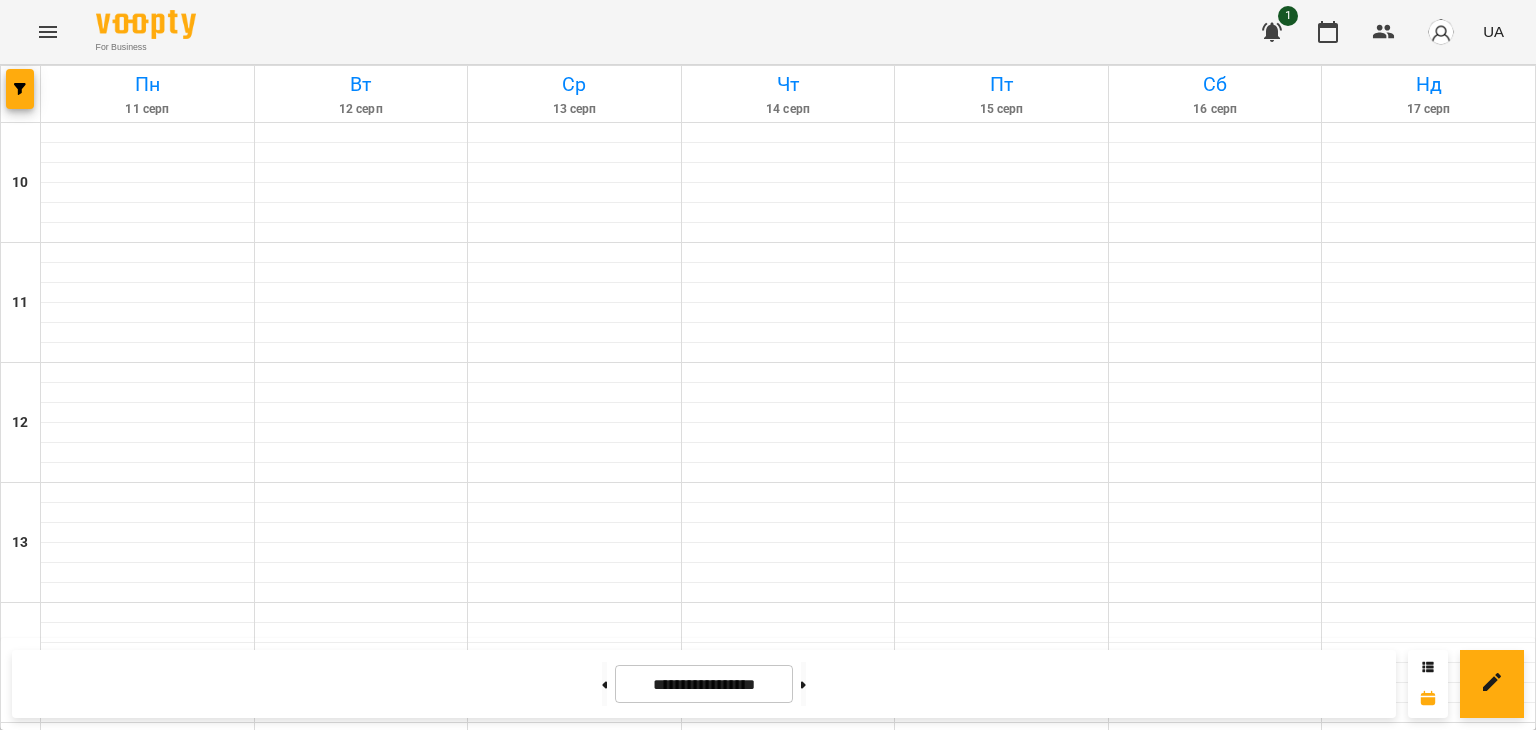 scroll, scrollTop: 943, scrollLeft: 0, axis: vertical 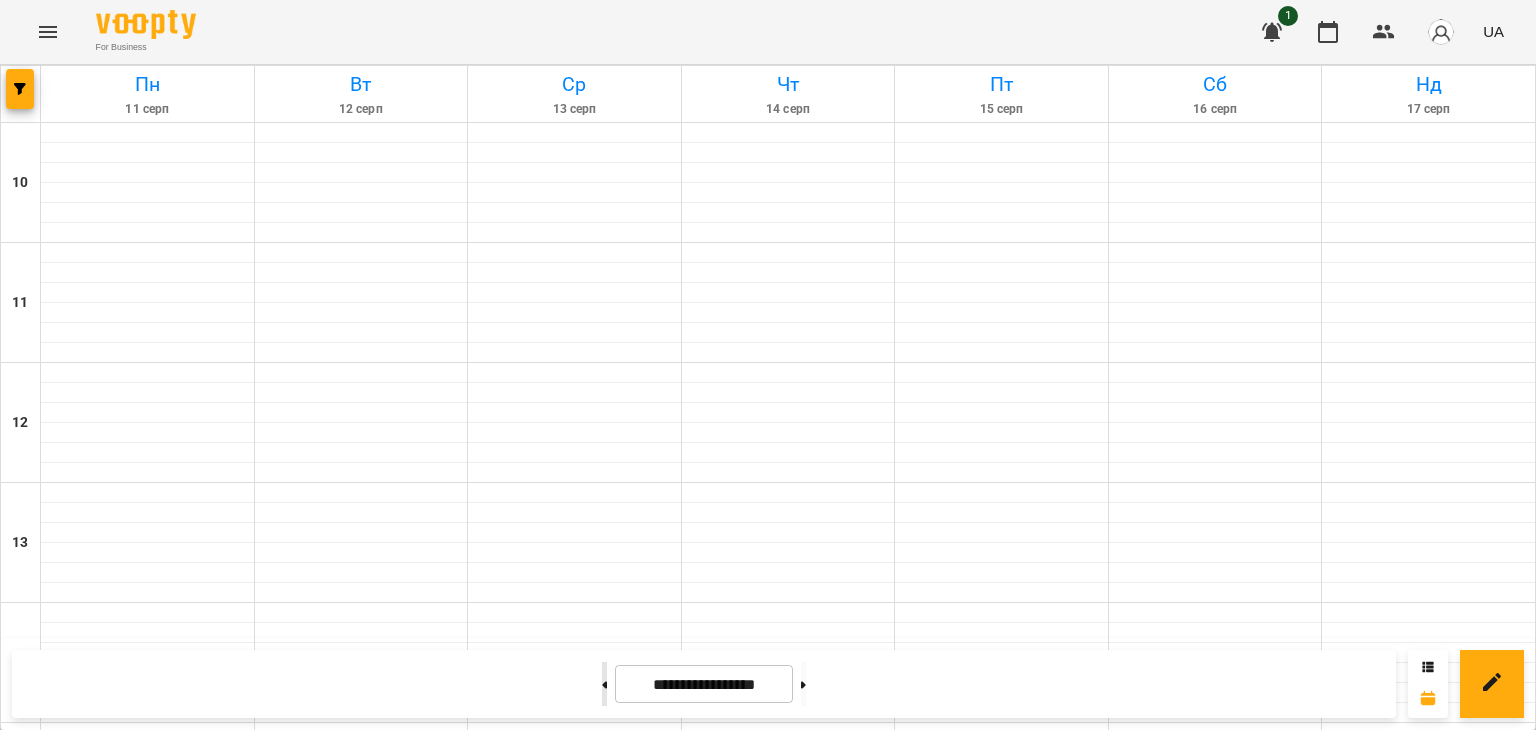 click at bounding box center (604, 684) 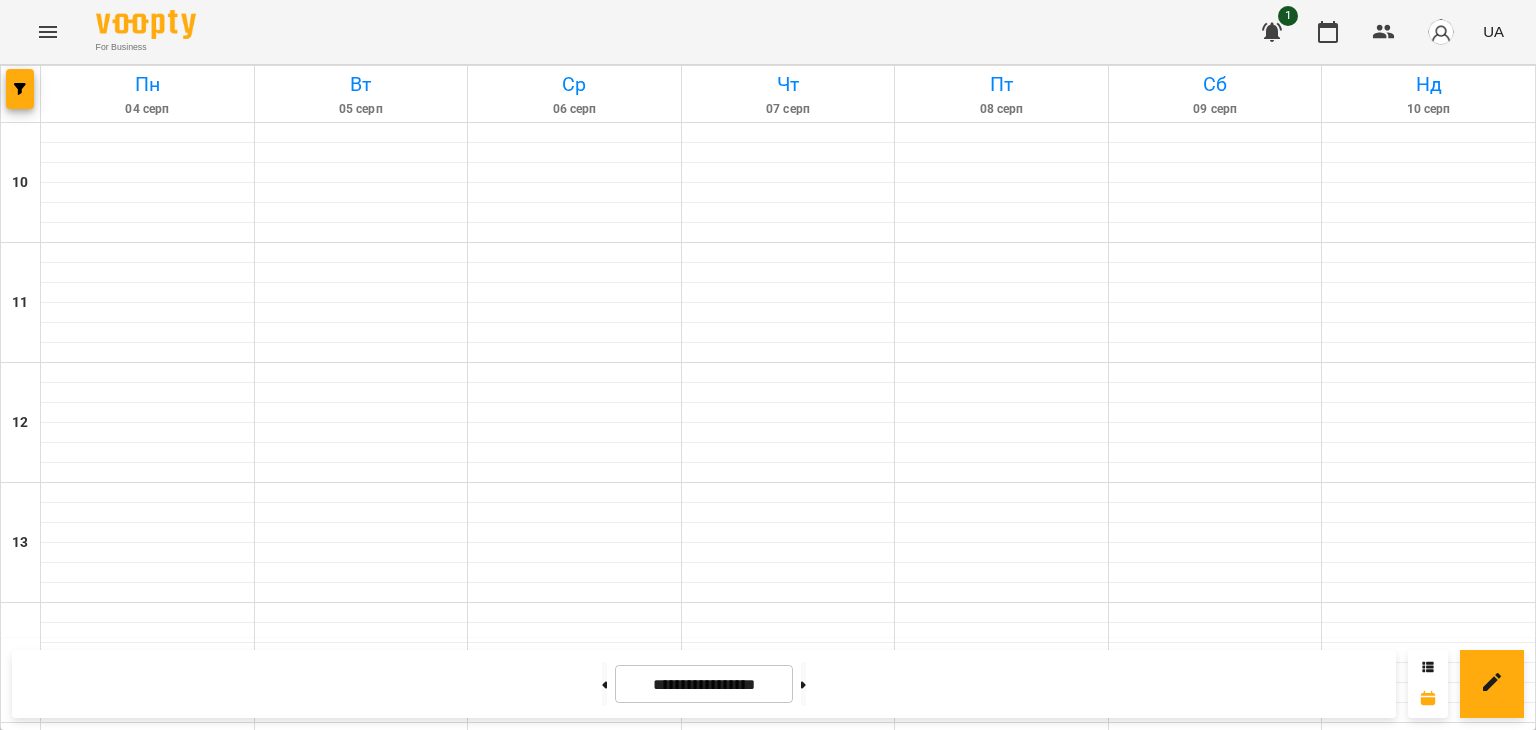 scroll, scrollTop: 843, scrollLeft: 0, axis: vertical 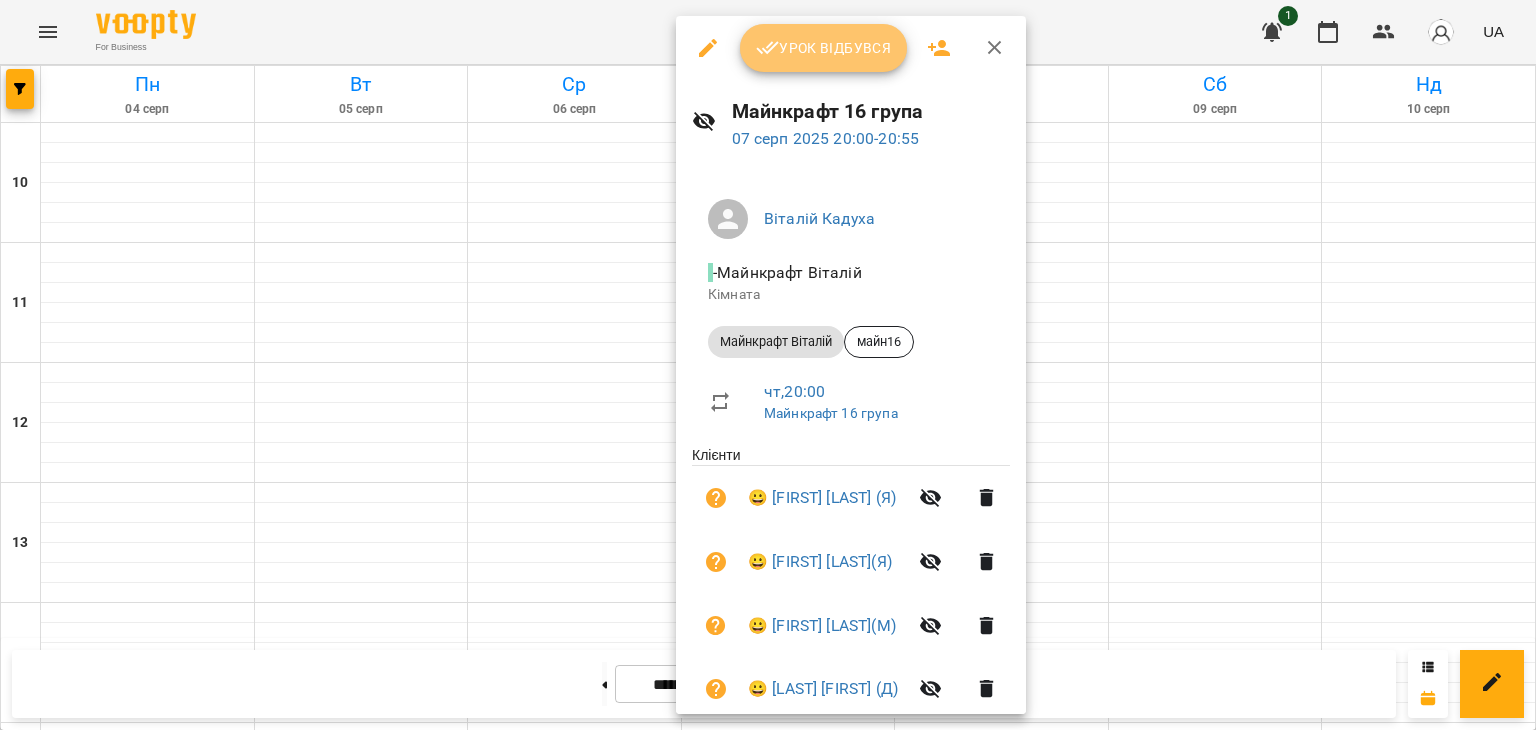 click on "Урок відбувся" at bounding box center (824, 48) 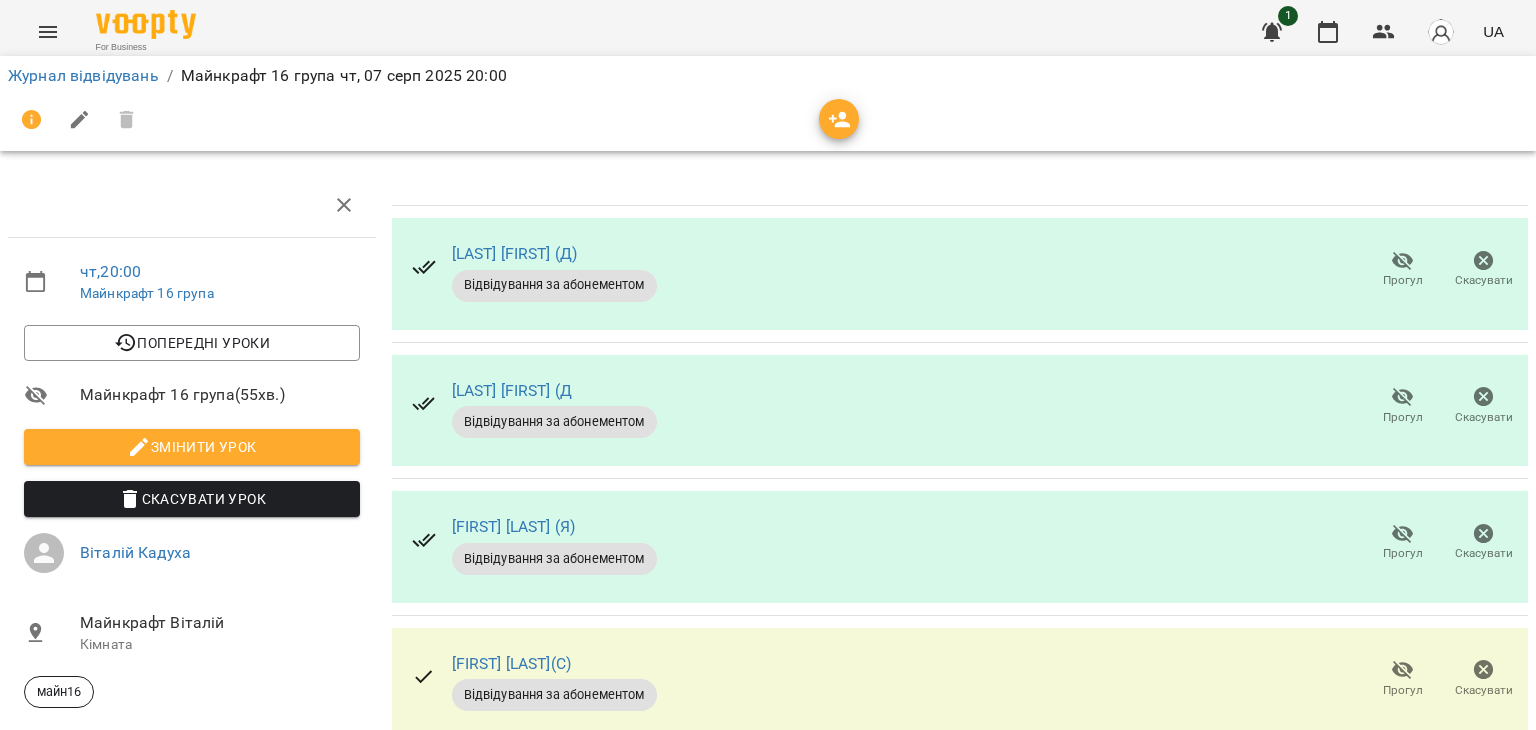 scroll, scrollTop: 2, scrollLeft: 0, axis: vertical 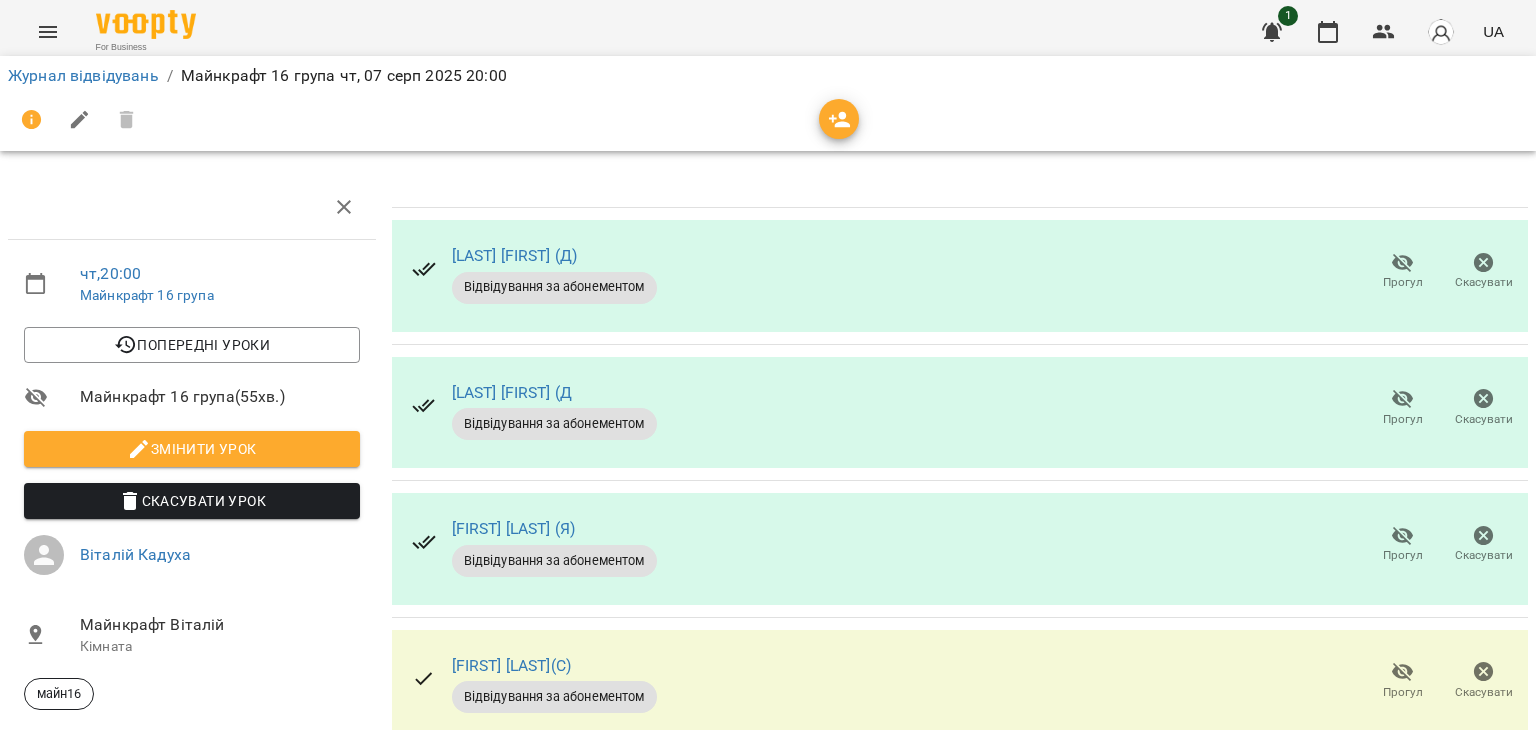 click at bounding box center (960, 191) 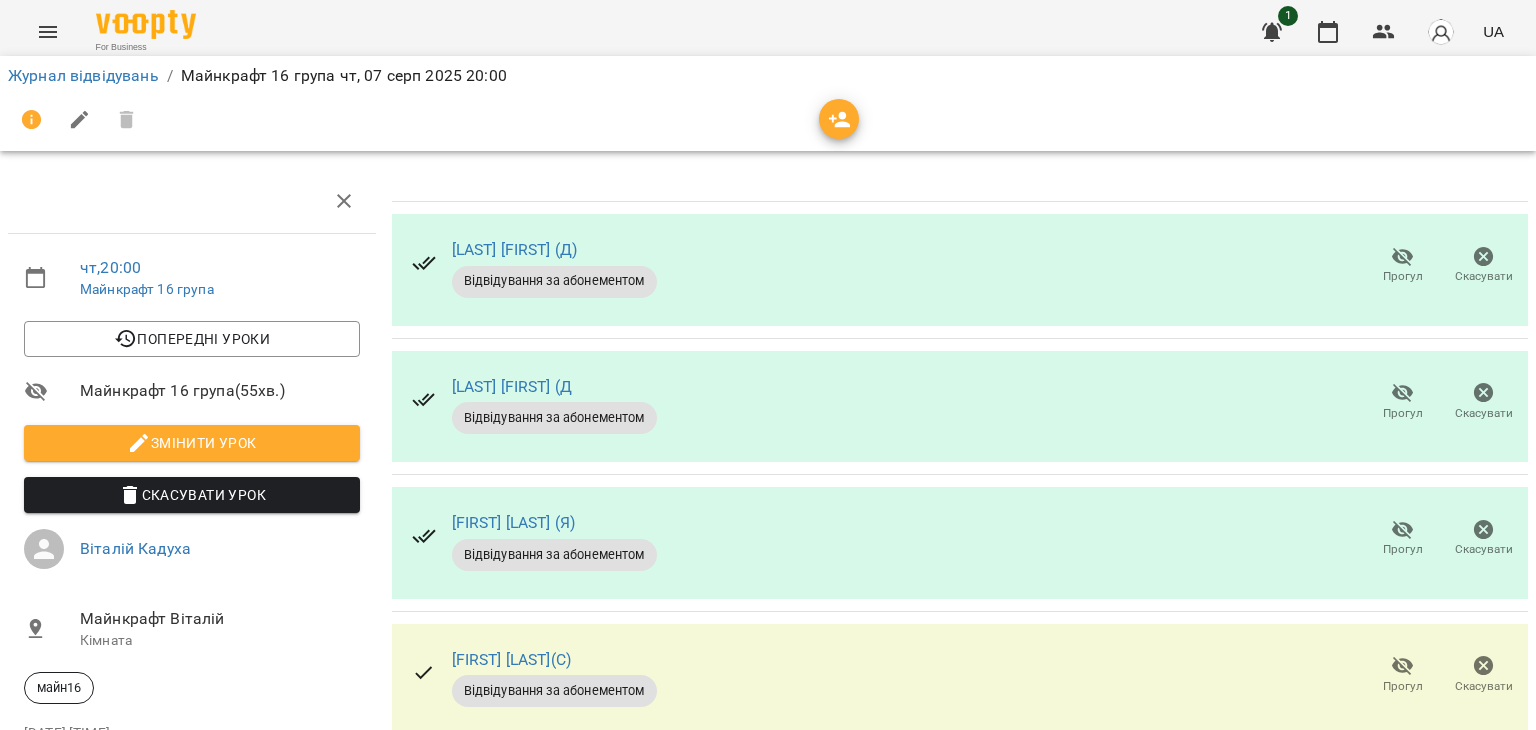 scroll, scrollTop: 202, scrollLeft: 0, axis: vertical 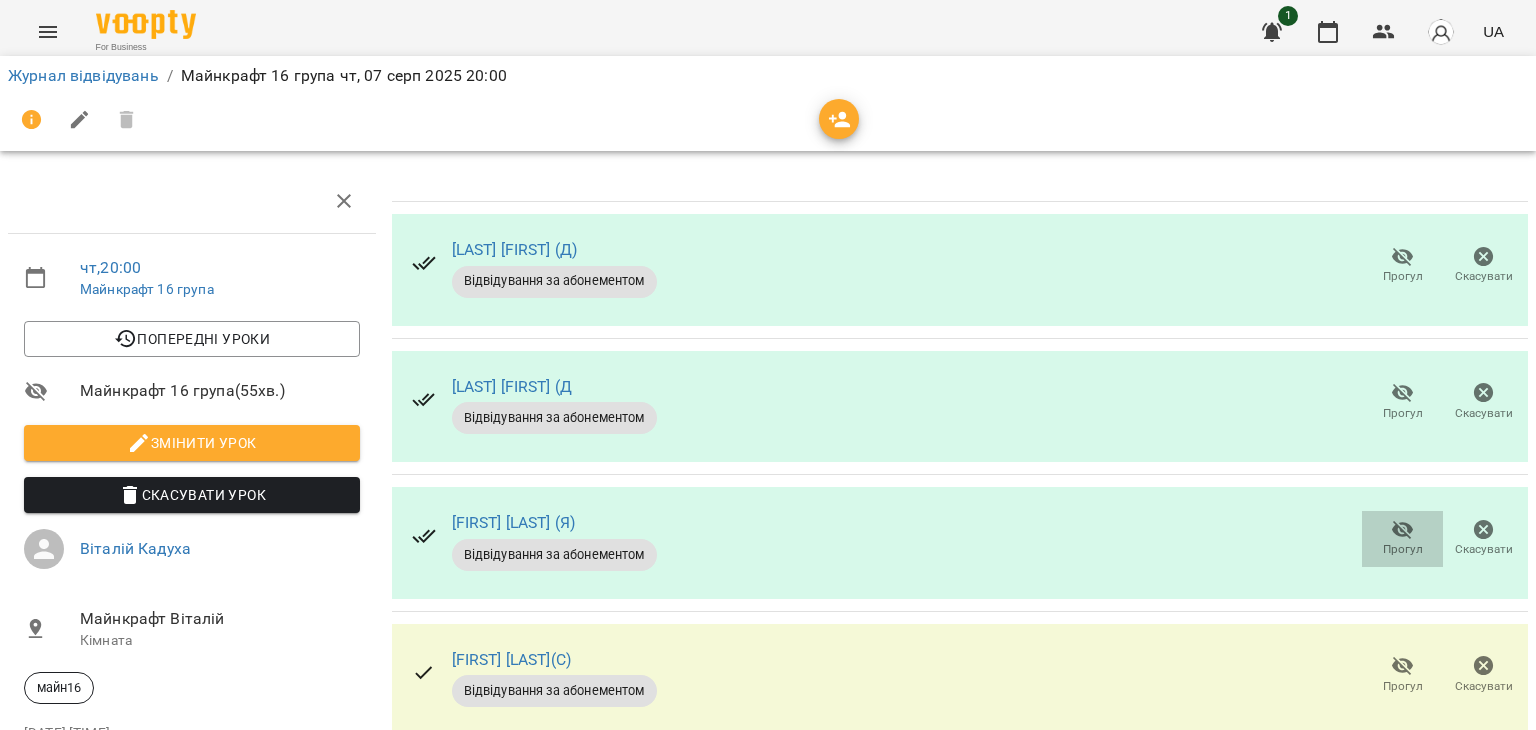 click on "Прогул" at bounding box center (1403, 549) 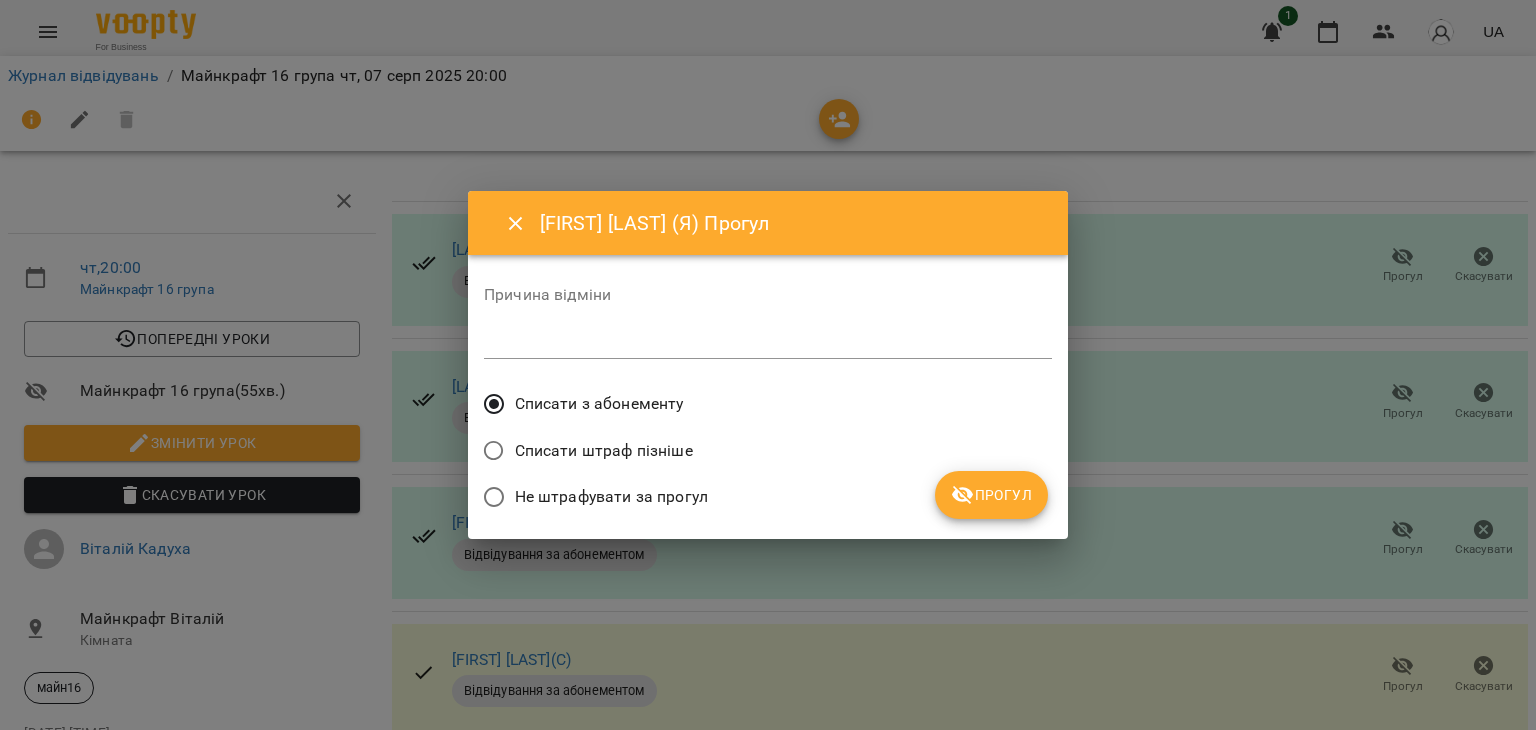click on "Не штрафувати за прогул" at bounding box center [611, 497] 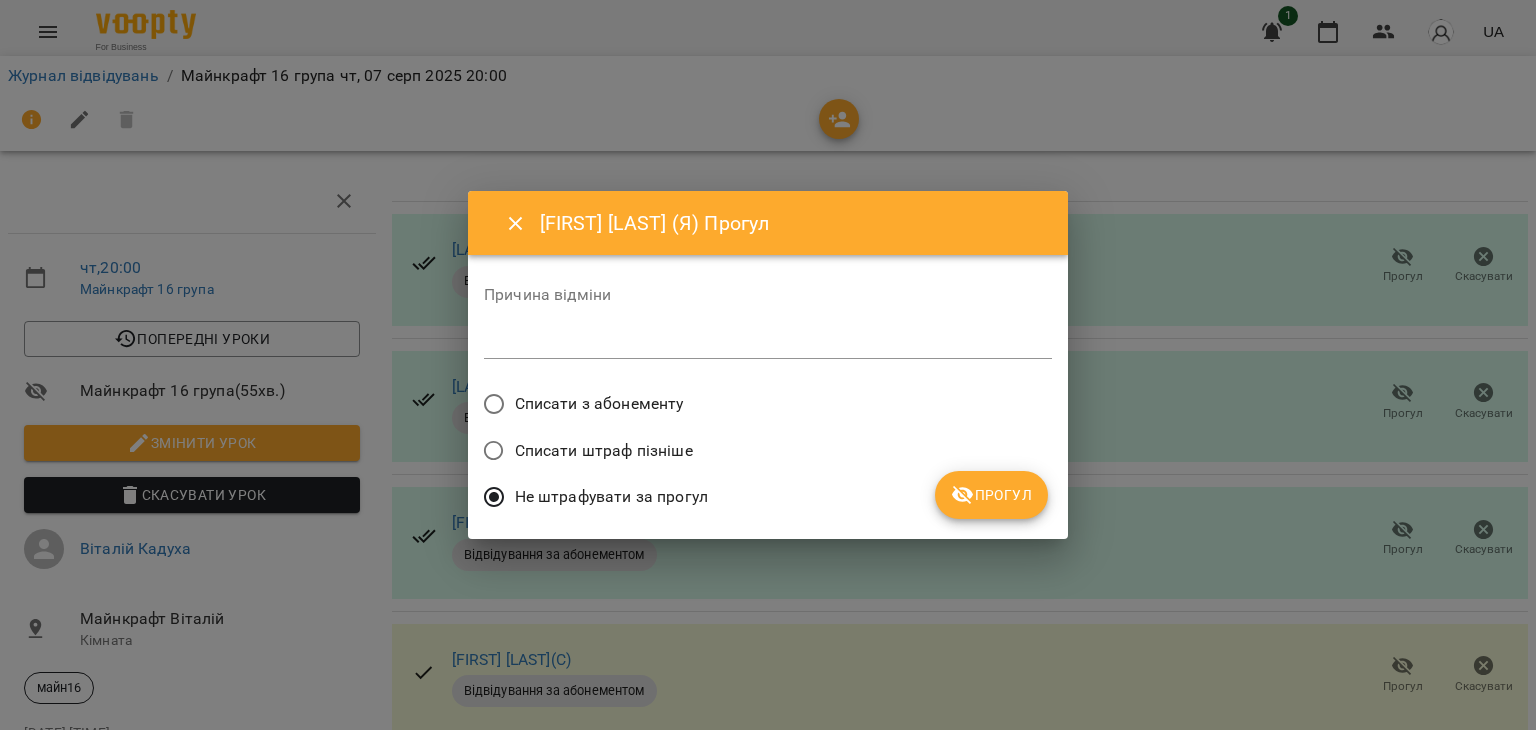 click on "Прогул" at bounding box center [991, 495] 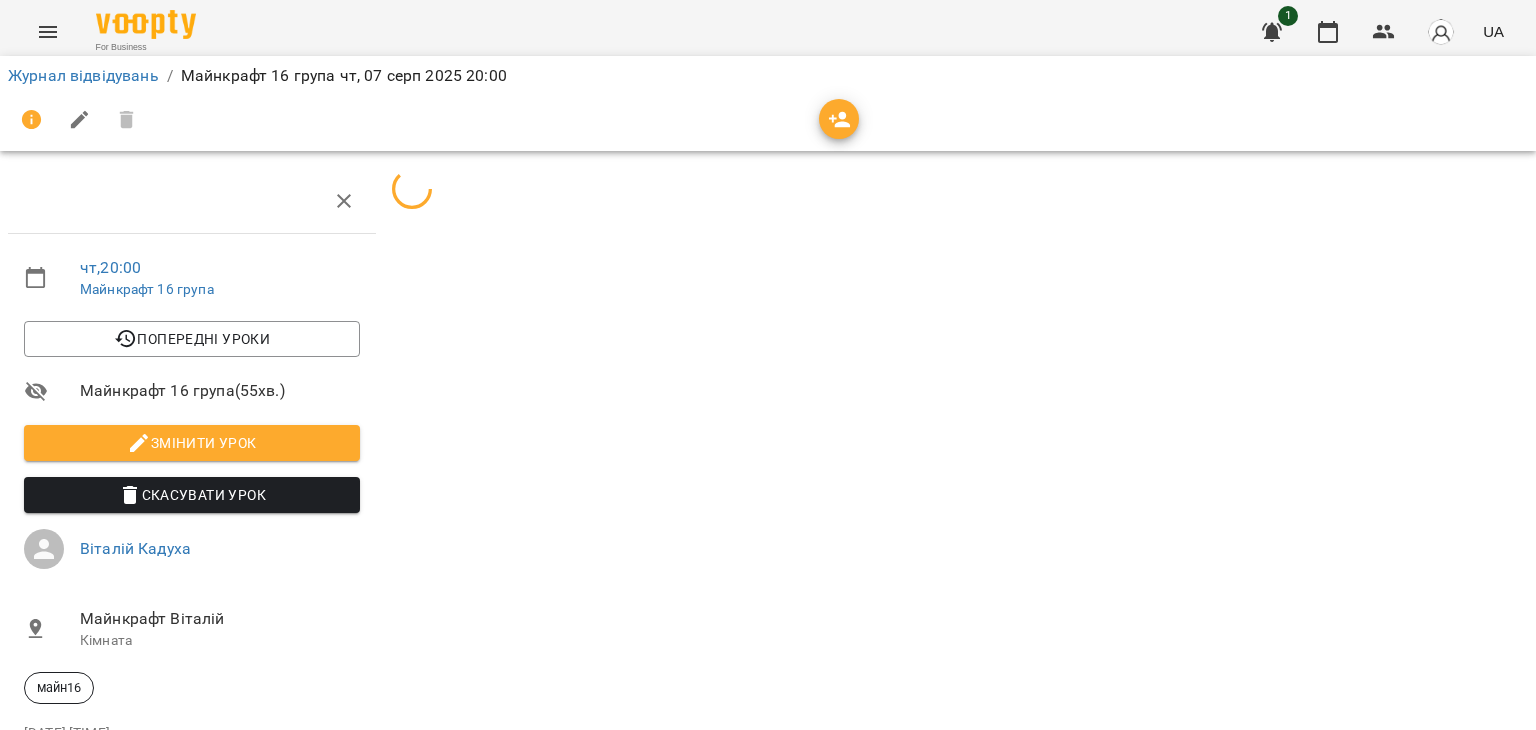 scroll, scrollTop: 202, scrollLeft: 0, axis: vertical 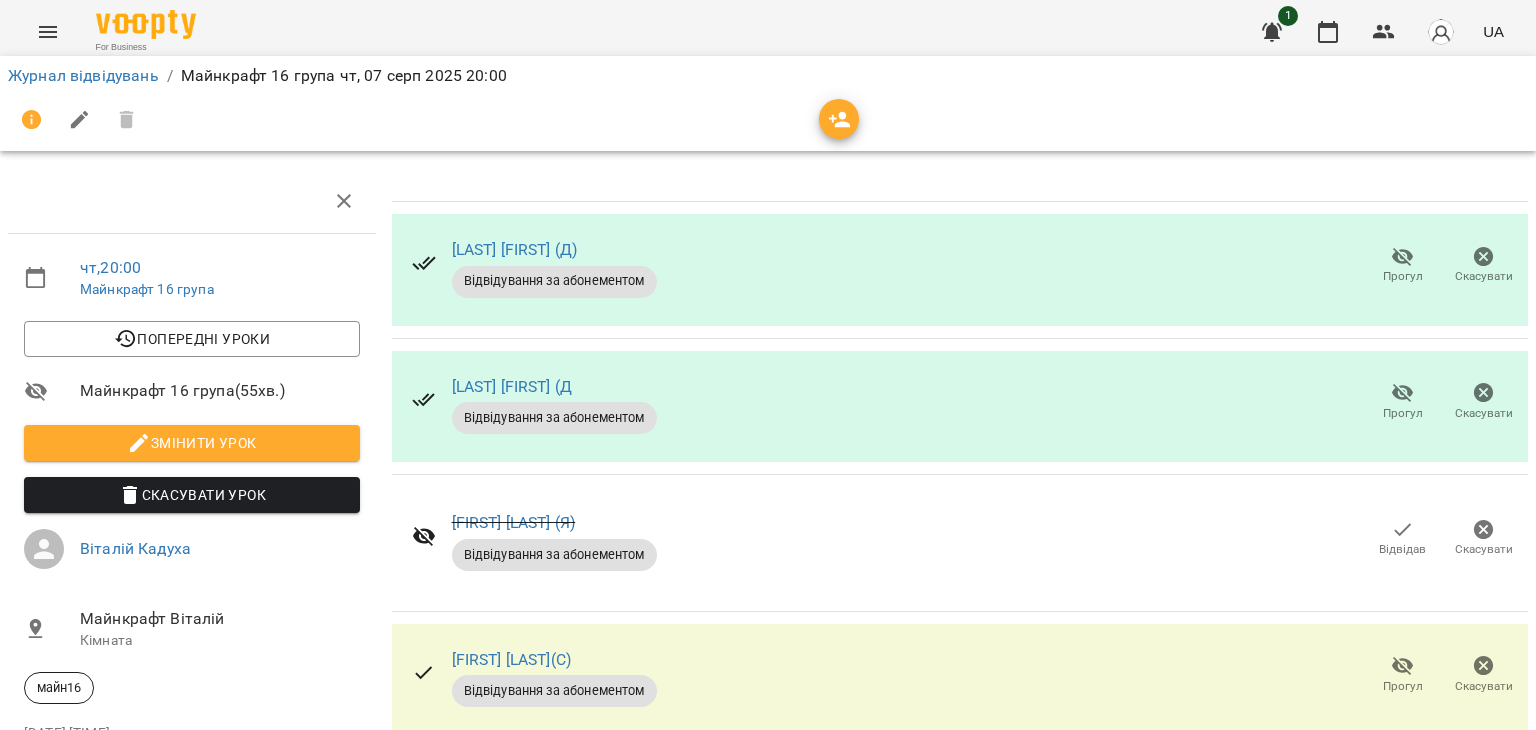 click on "Прогул" at bounding box center [1403, 686] 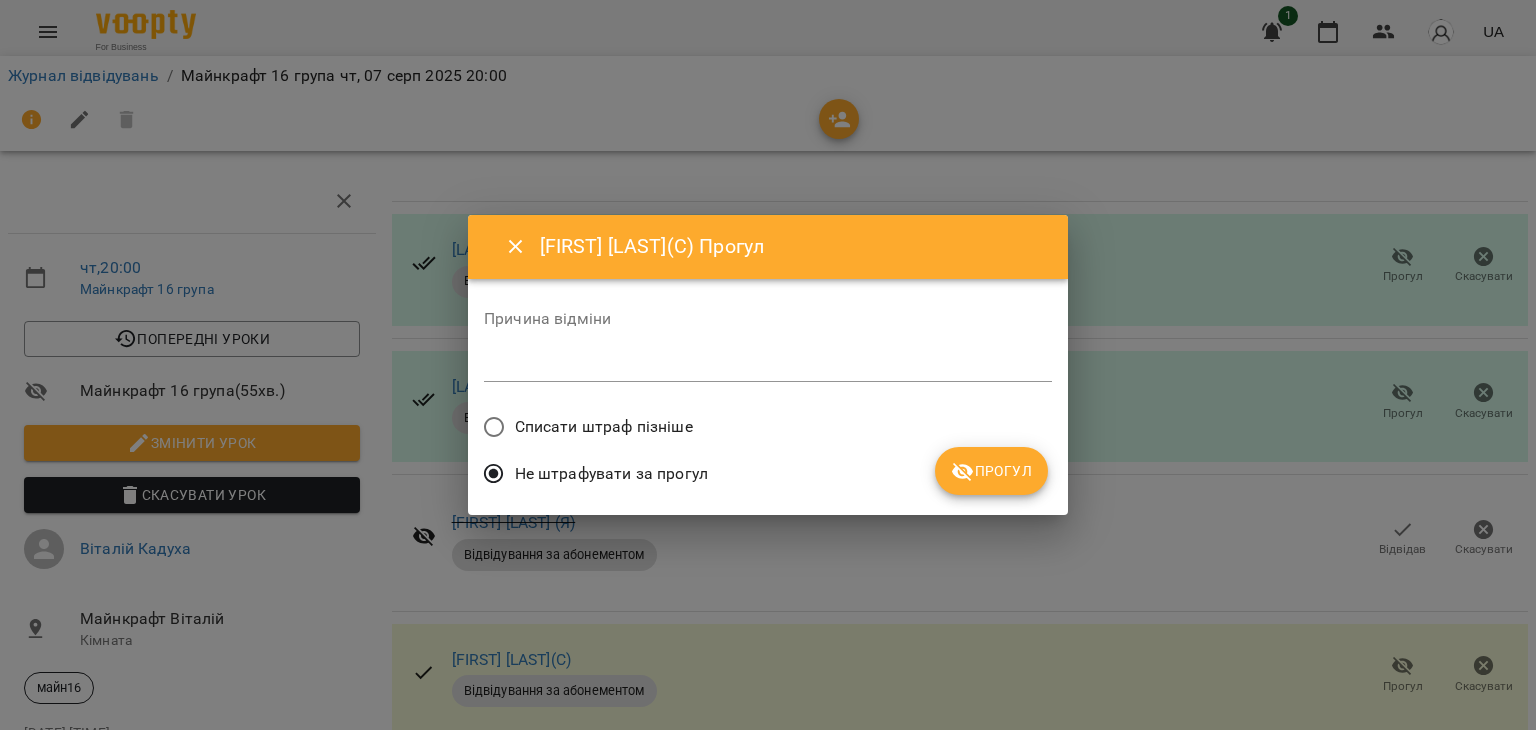 click on "Прогул" at bounding box center [991, 471] 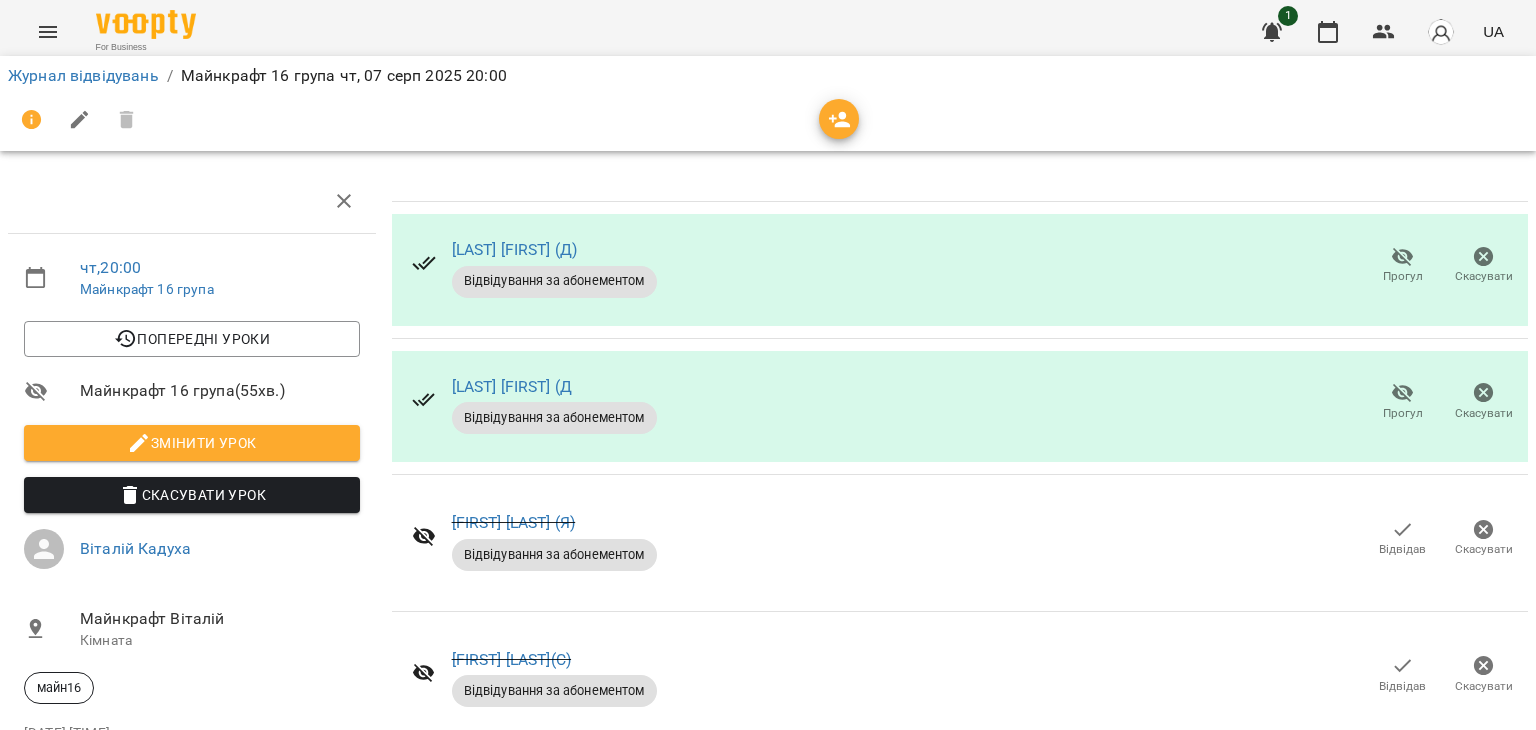 scroll, scrollTop: 202, scrollLeft: 0, axis: vertical 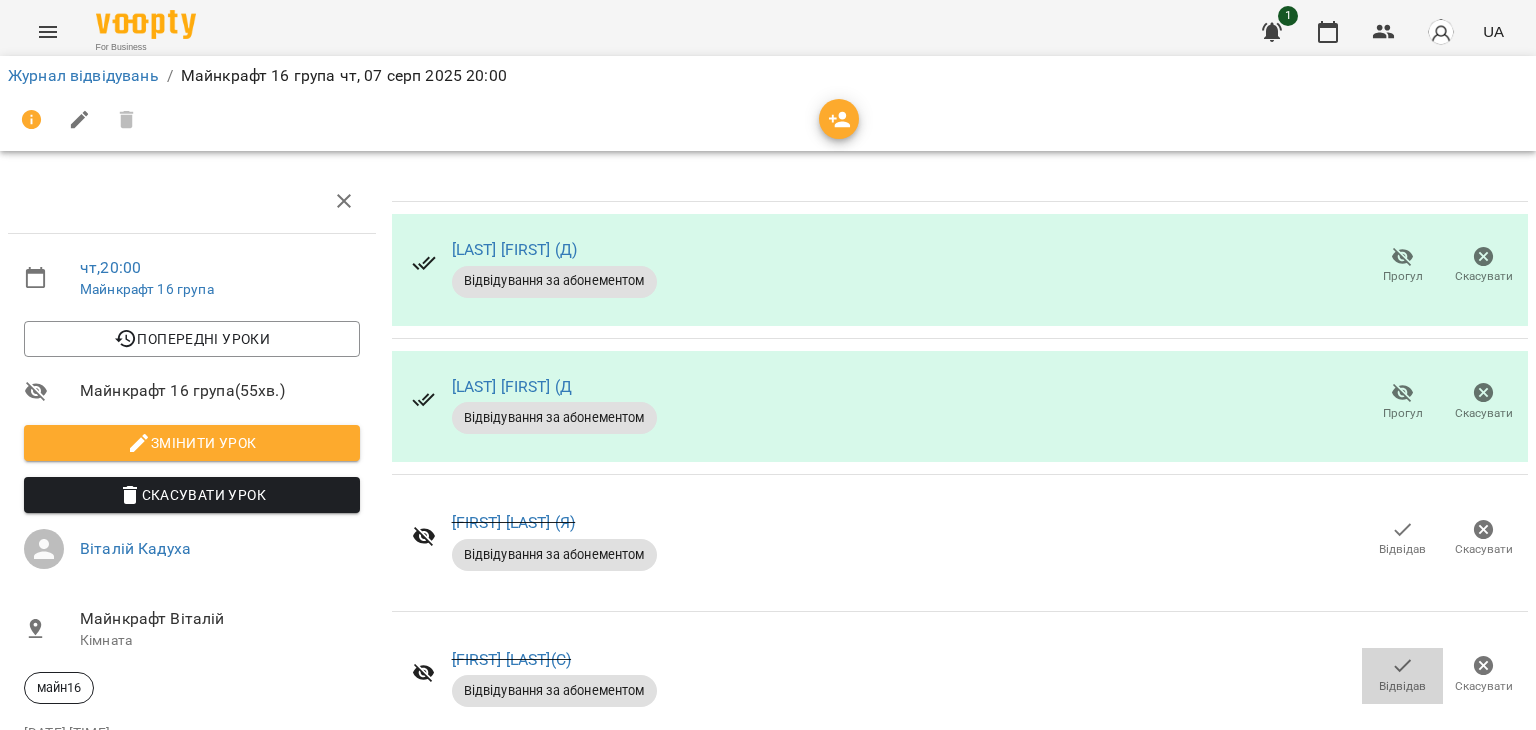click 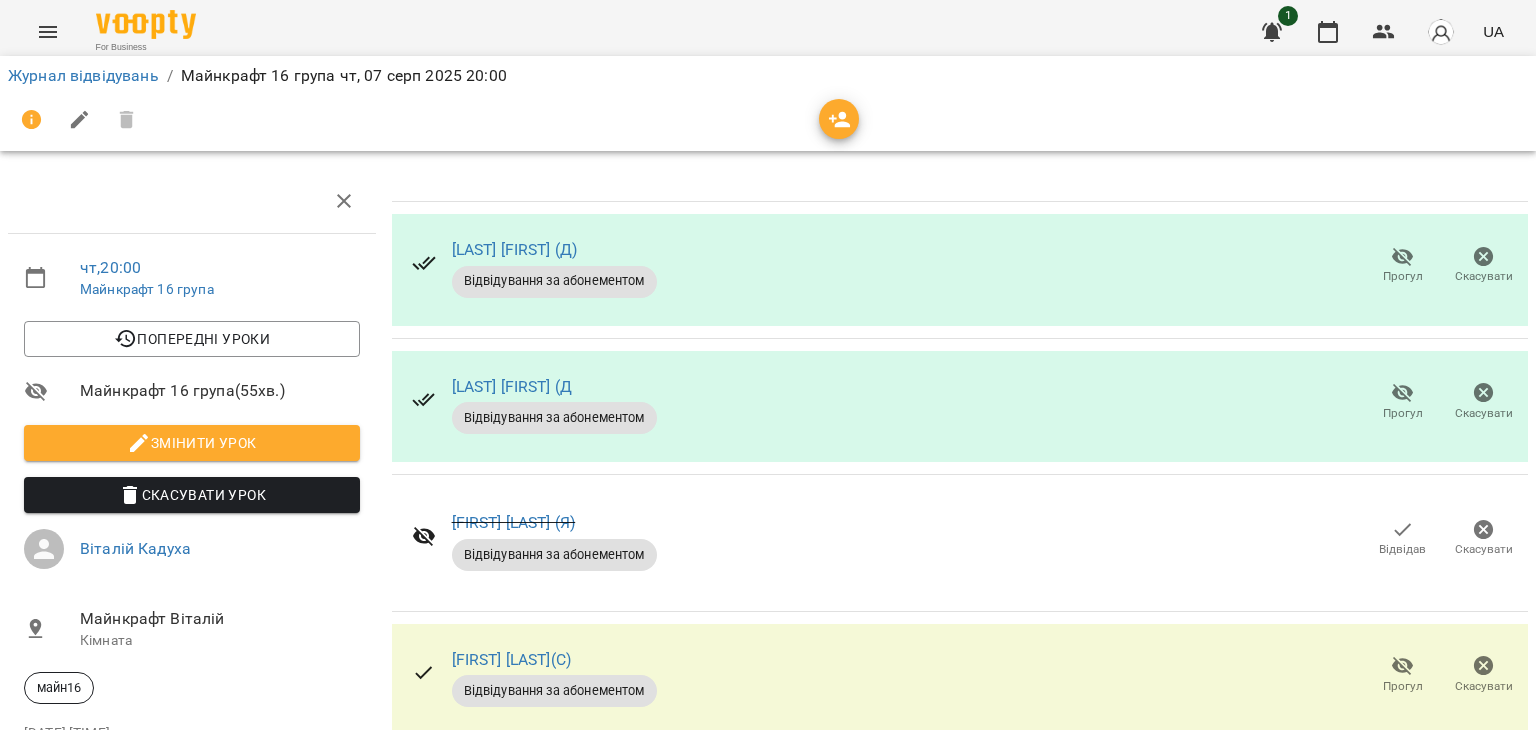 scroll, scrollTop: 402, scrollLeft: 0, axis: vertical 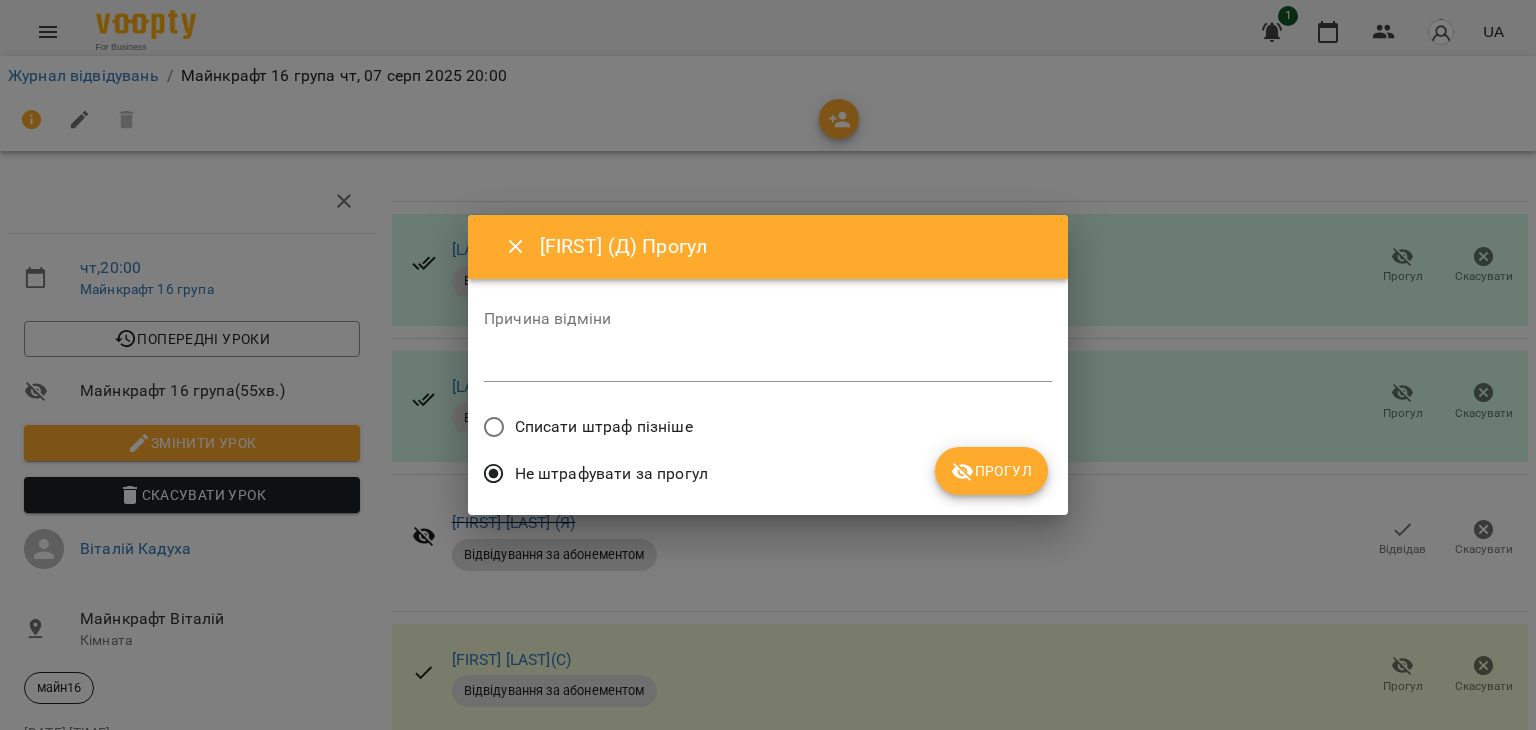 click on "Прогул" at bounding box center [991, 471] 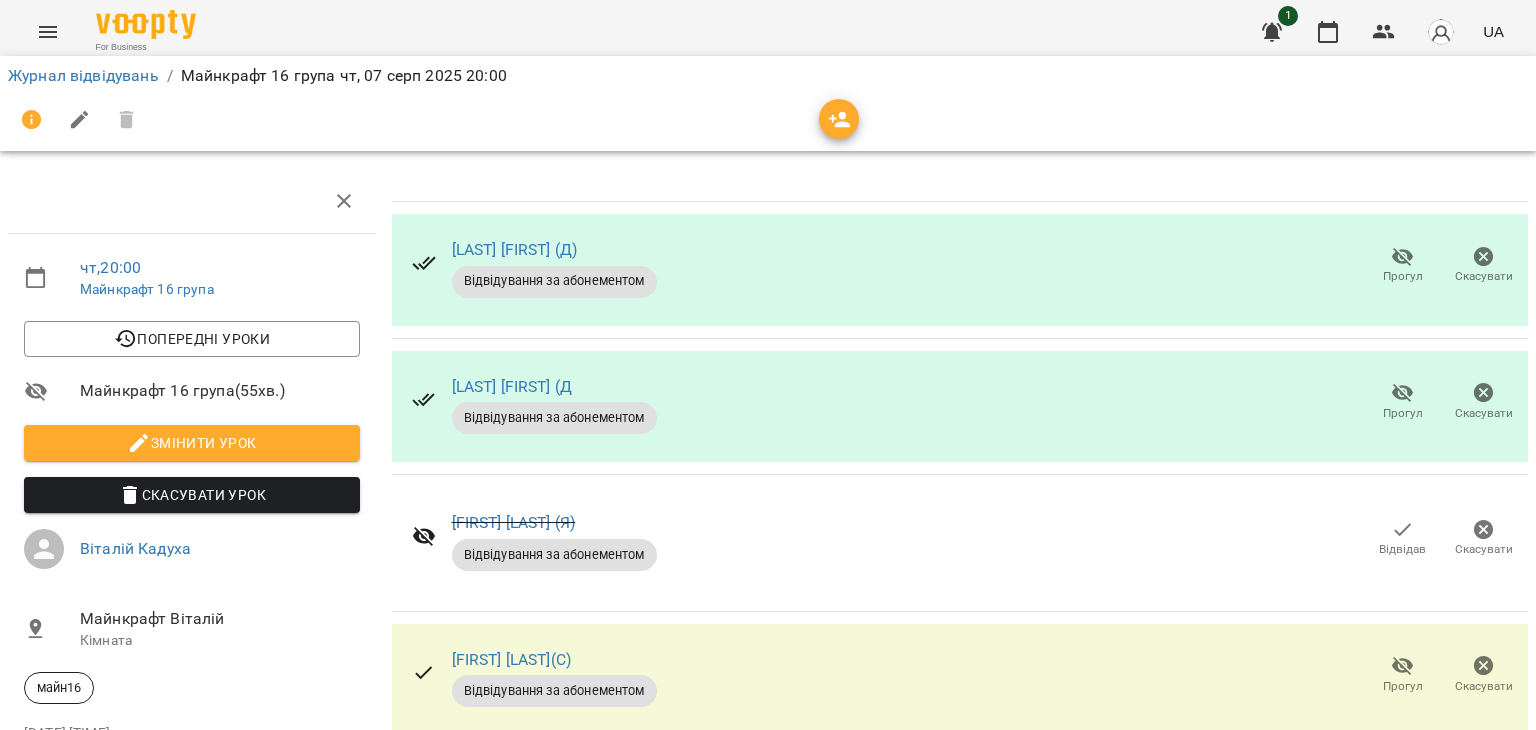 scroll, scrollTop: 0, scrollLeft: 0, axis: both 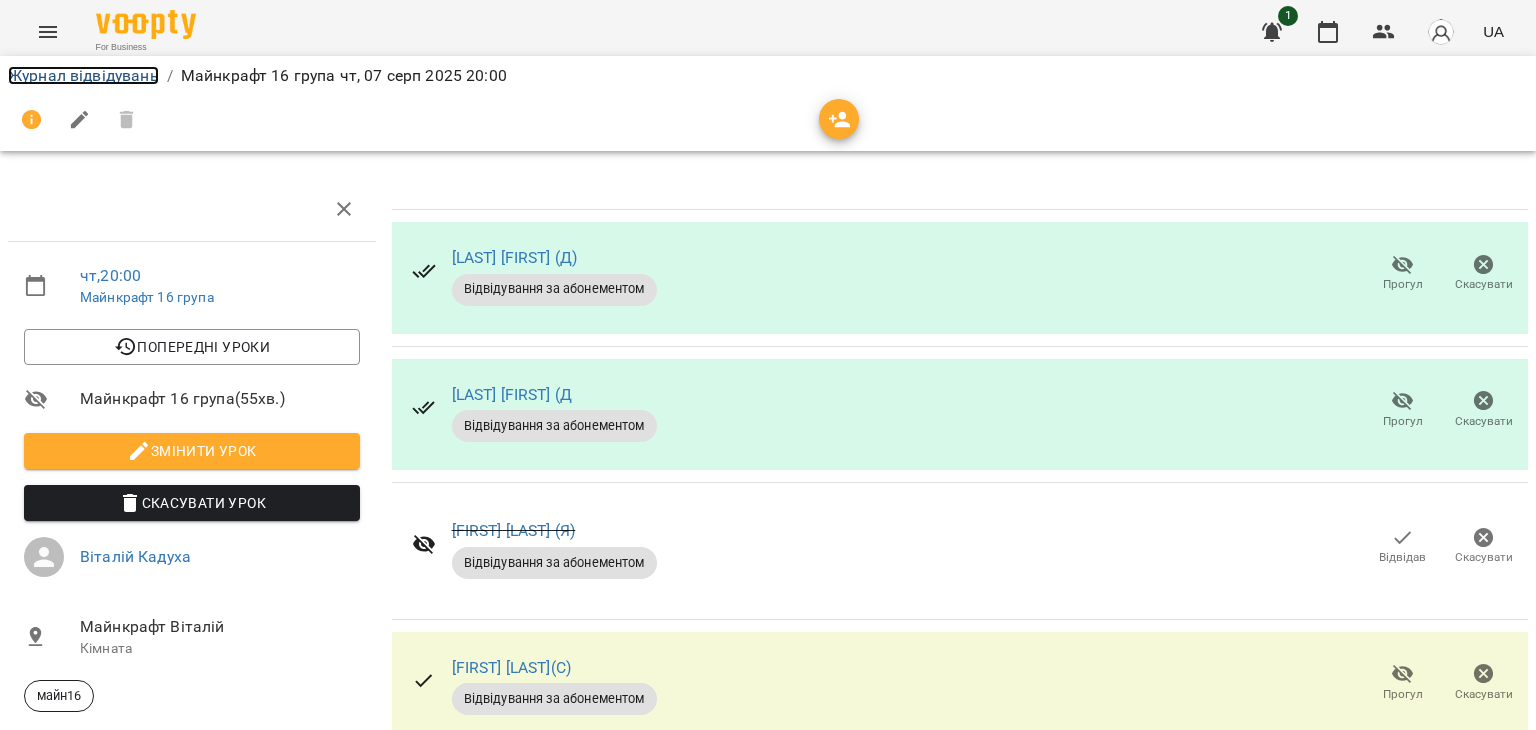 click on "Журнал відвідувань" at bounding box center [83, 75] 